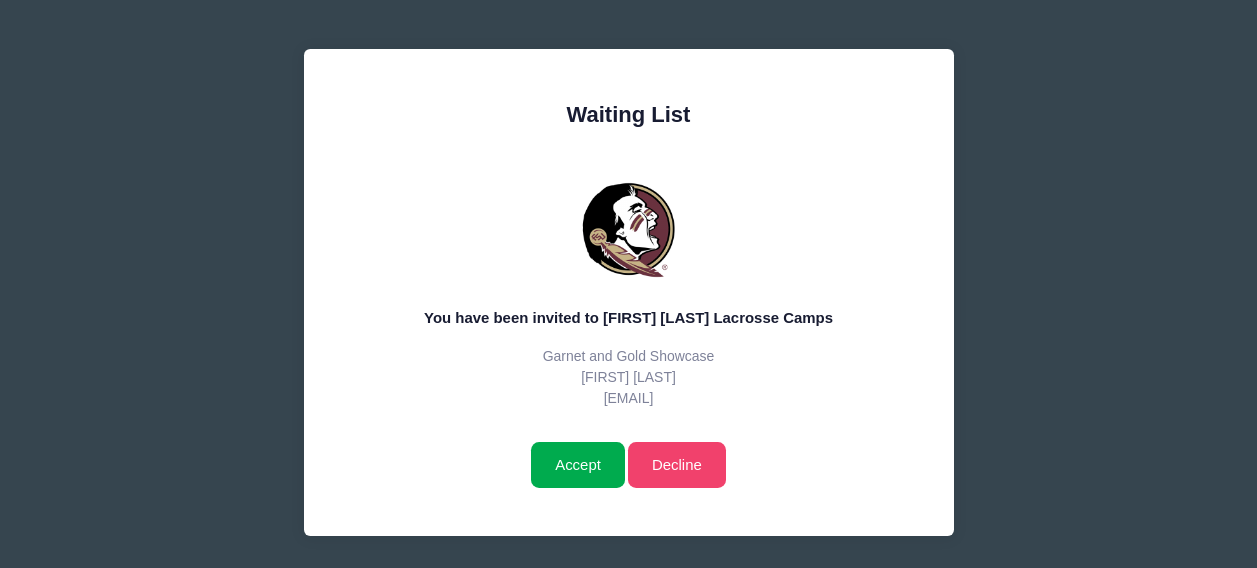 scroll, scrollTop: 0, scrollLeft: 0, axis: both 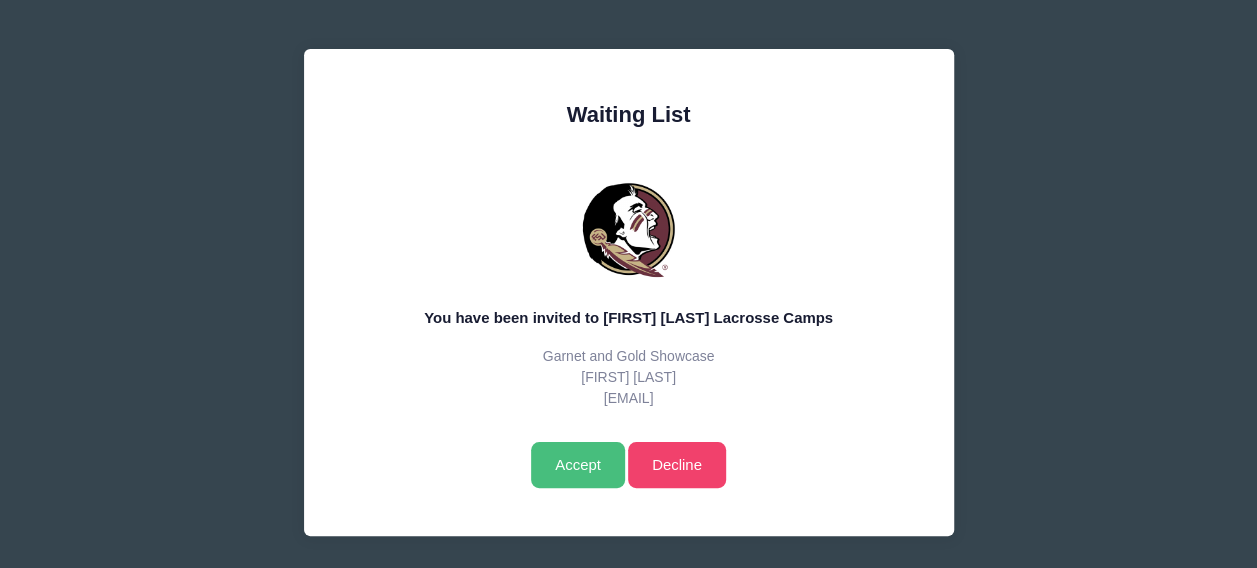 click on "Accept" at bounding box center [577, 465] 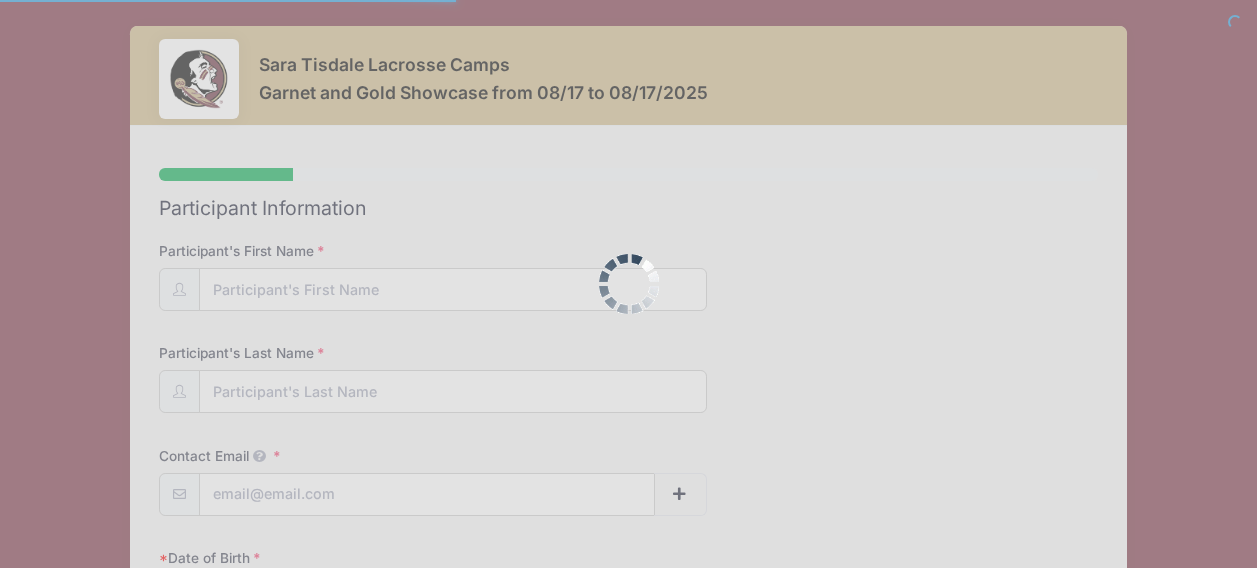 select 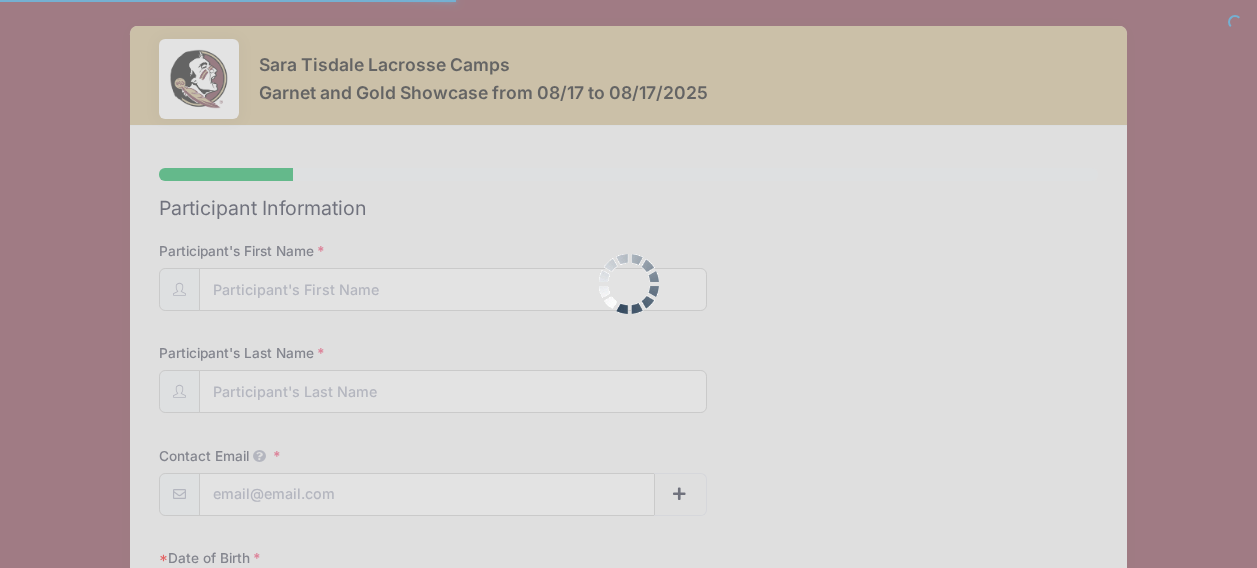scroll, scrollTop: 0, scrollLeft: 0, axis: both 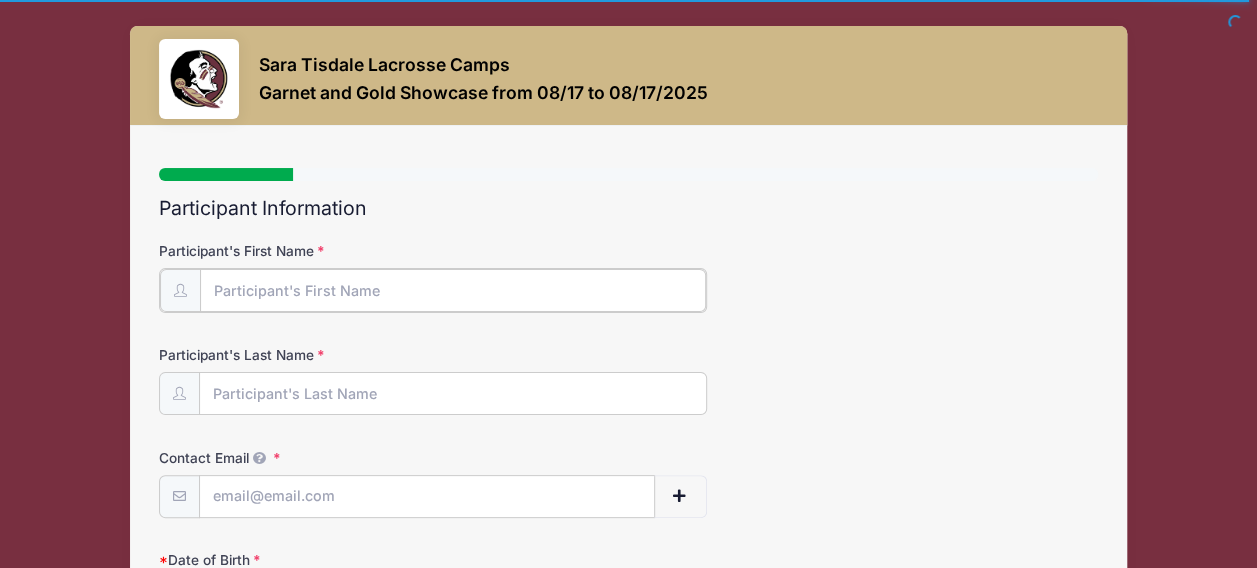 drag, startPoint x: 368, startPoint y: 283, endPoint x: 281, endPoint y: 323, distance: 95.7549 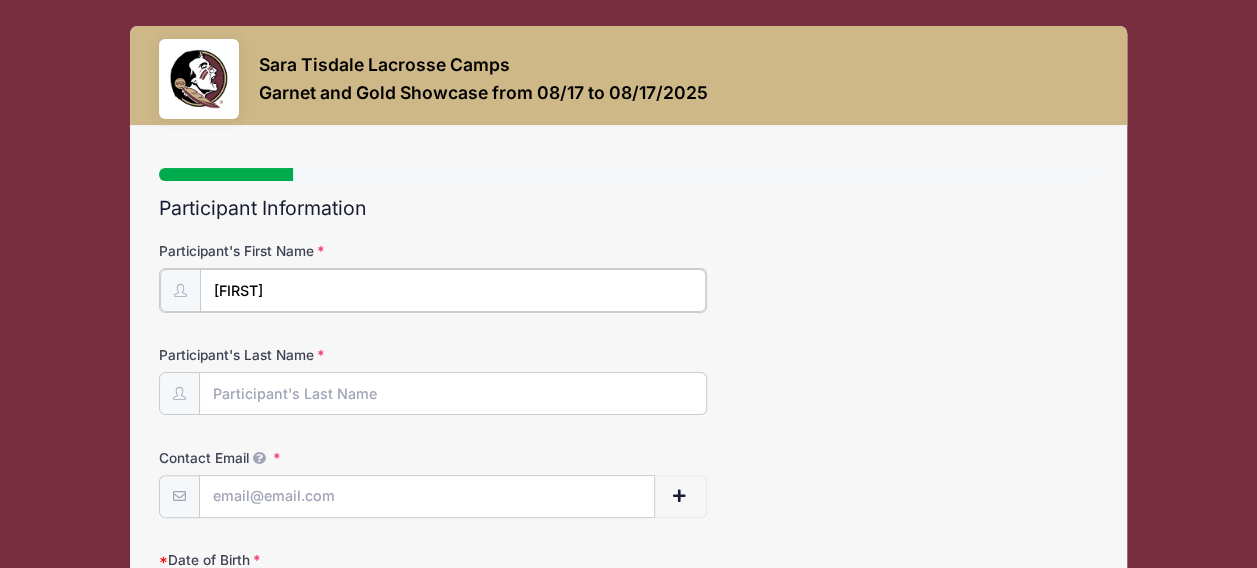 type on "[FIRST]" 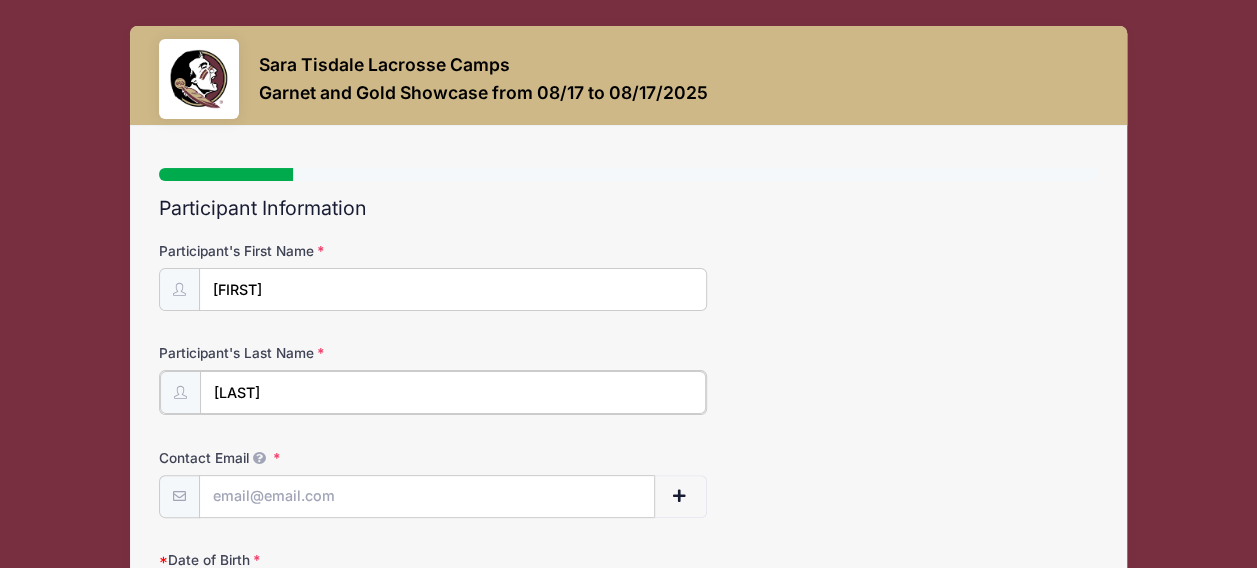 type on "[LAST]" 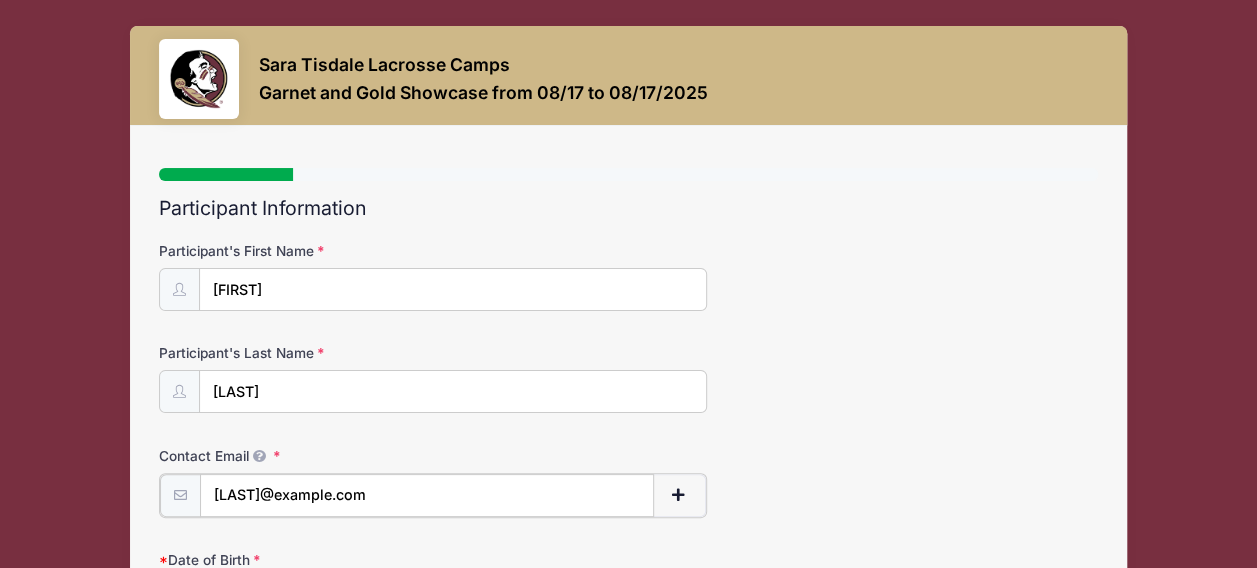 type on "[LAST]@example.com" 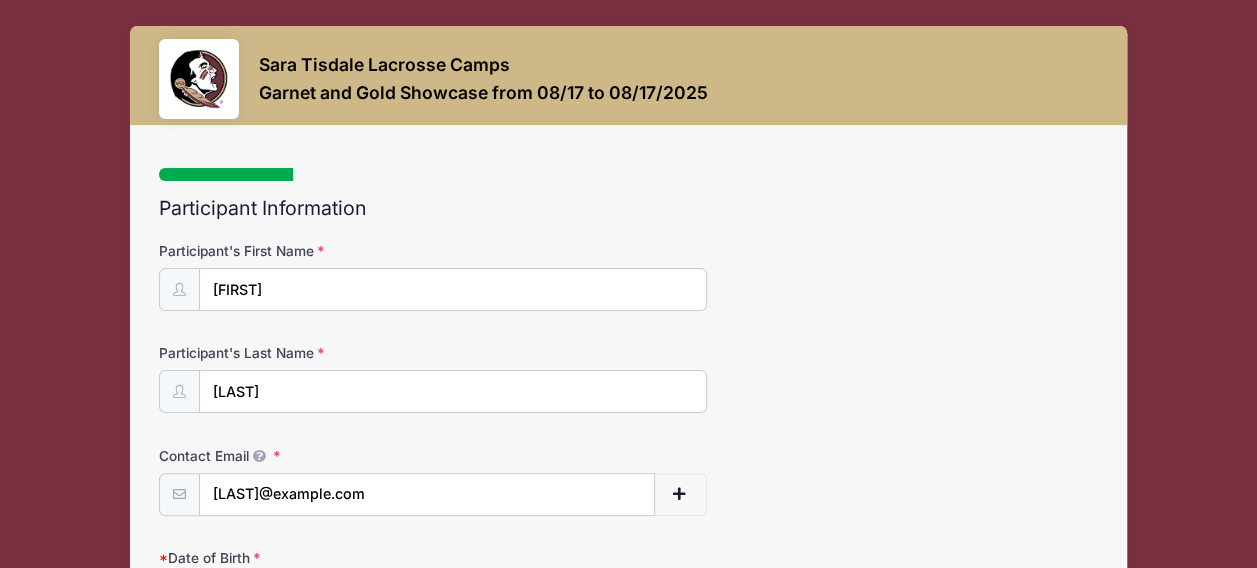 click on "Contact Email
[LAST]@example.com
Contact Email # NN" at bounding box center [628, 481] 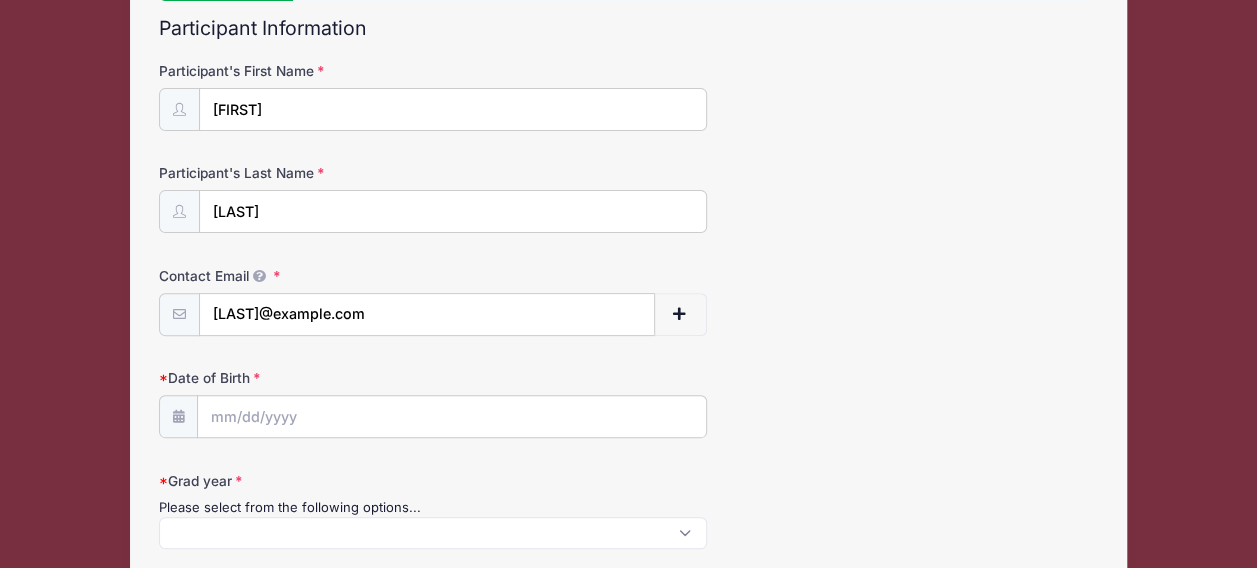 scroll, scrollTop: 200, scrollLeft: 0, axis: vertical 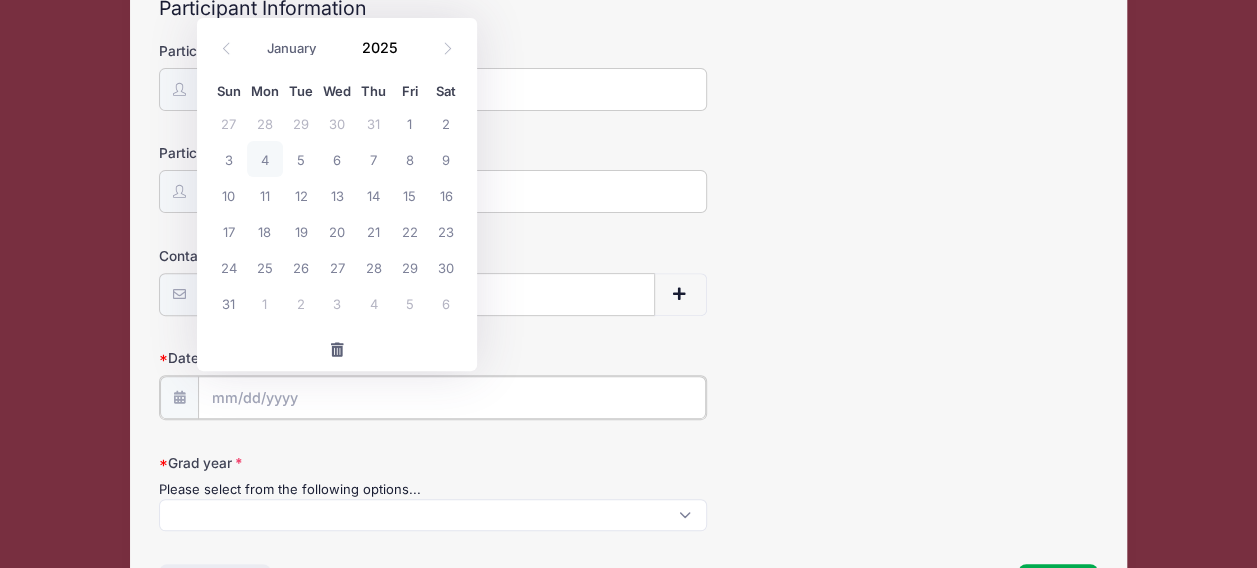 click on "Date of Birth" at bounding box center [452, 397] 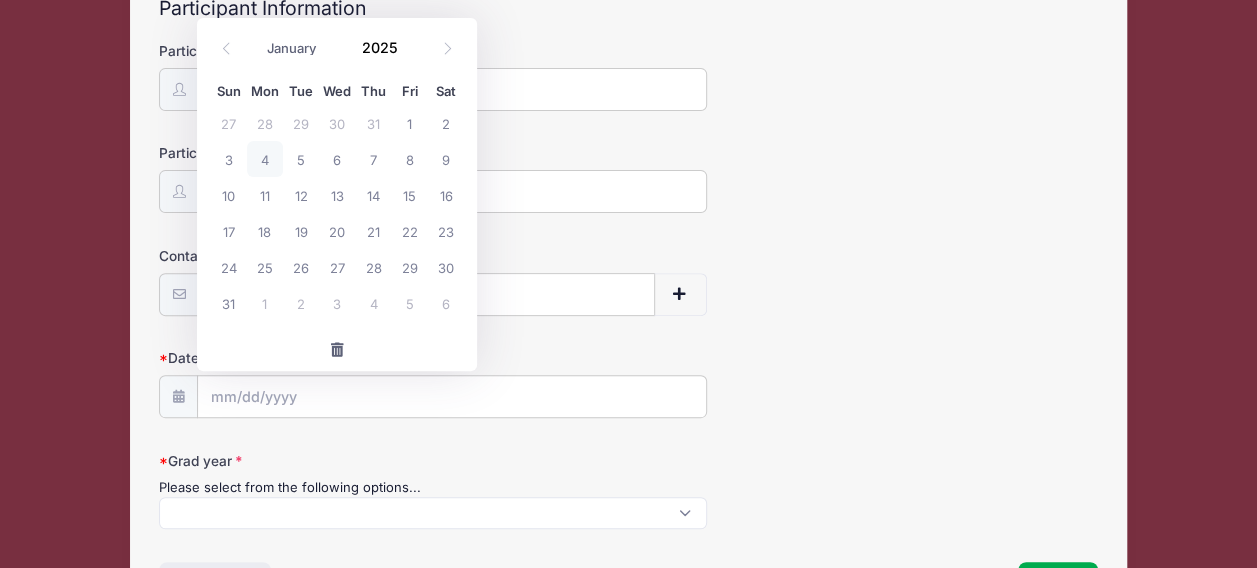 click on "Date of Birth" at bounding box center (628, 383) 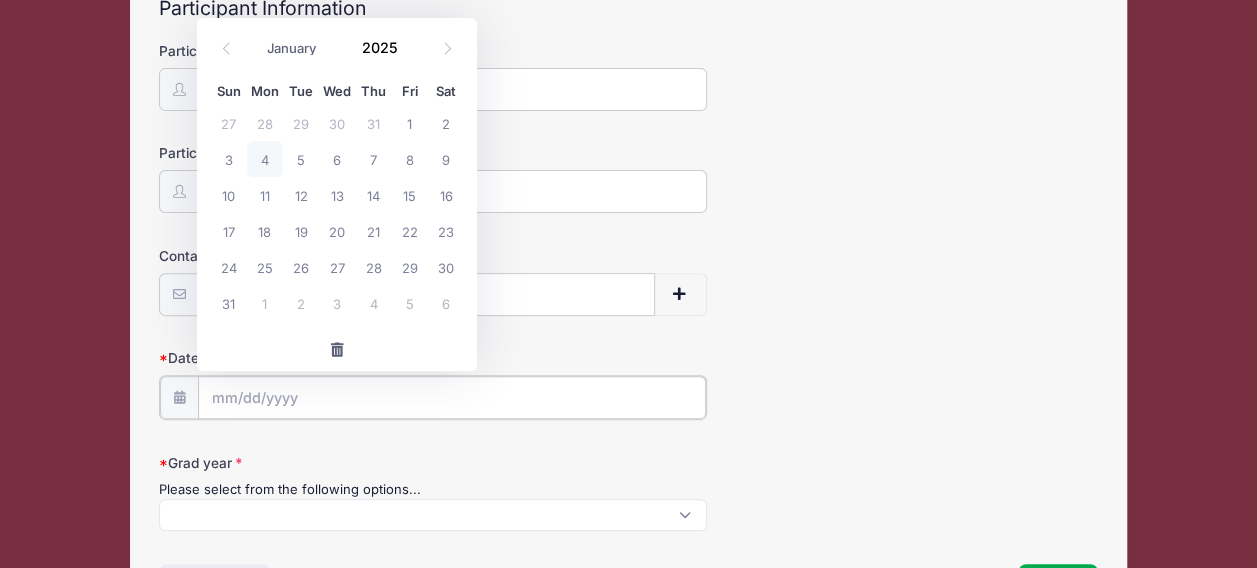 click on "Date of Birth" at bounding box center (452, 397) 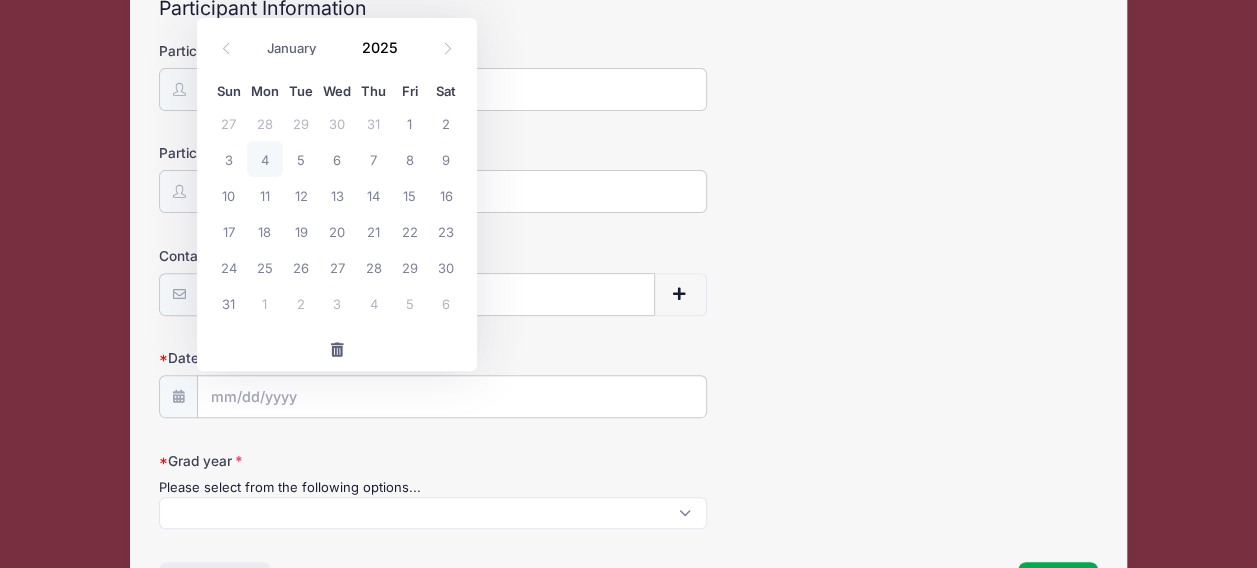 click on "Participant's First Name
[FIRST]
Participant's Last Name
[LAST]
Contact Email
[LAST]@example.com
Contact Email # NN" at bounding box center (628, 285) 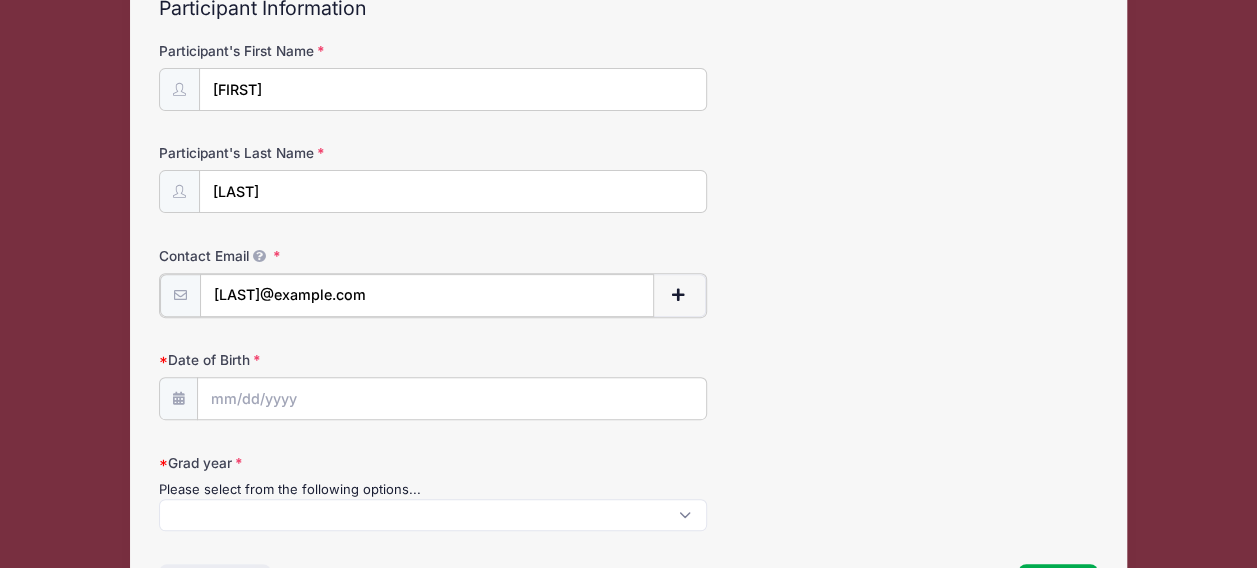 click on "[LAST]@example.com" at bounding box center (427, 295) 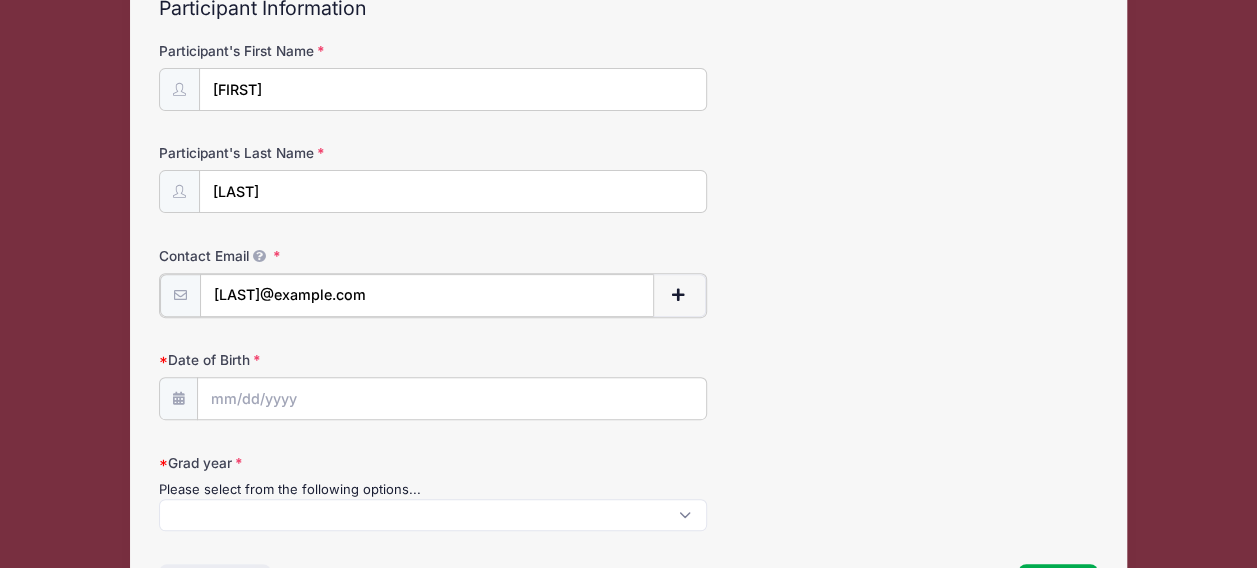 type 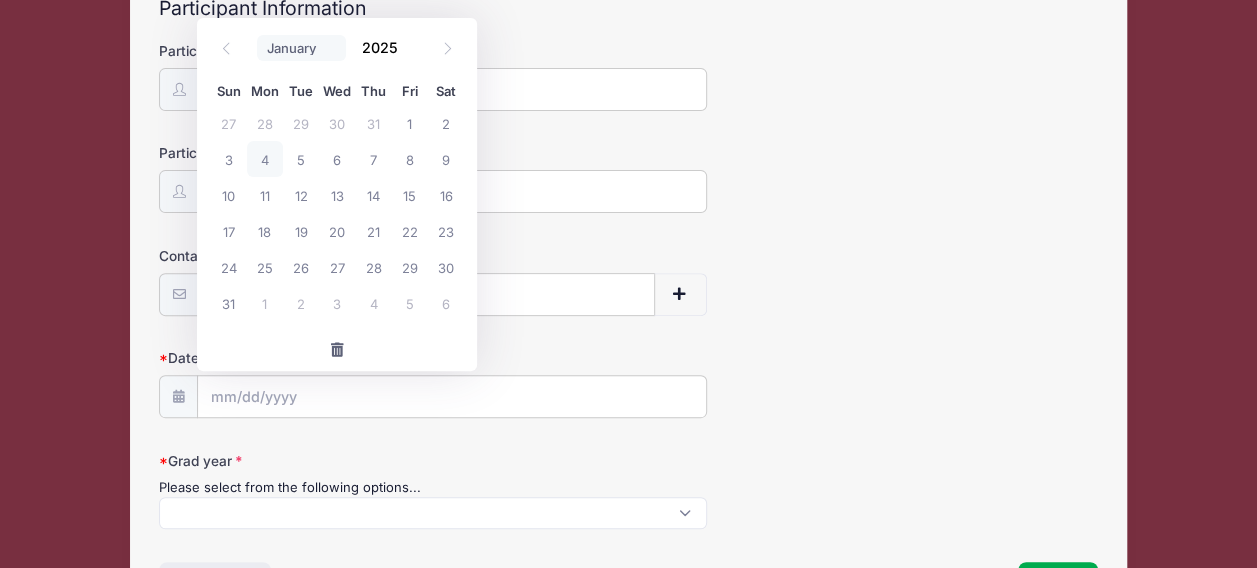 click on "January February March April May June July August September October November December" at bounding box center [301, 48] 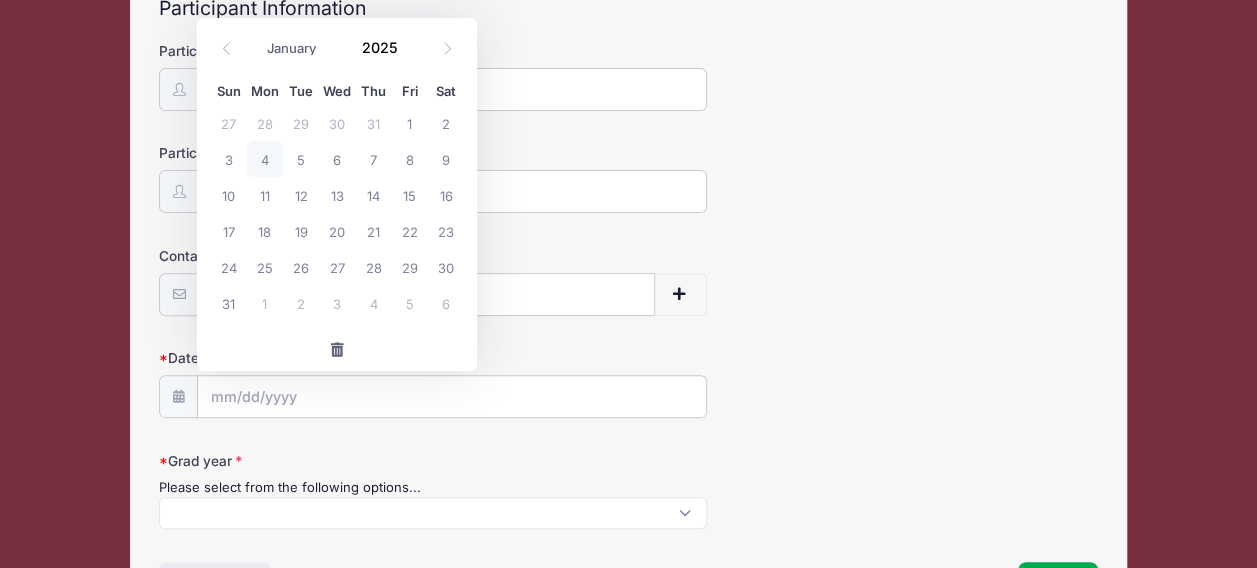 select on "10" 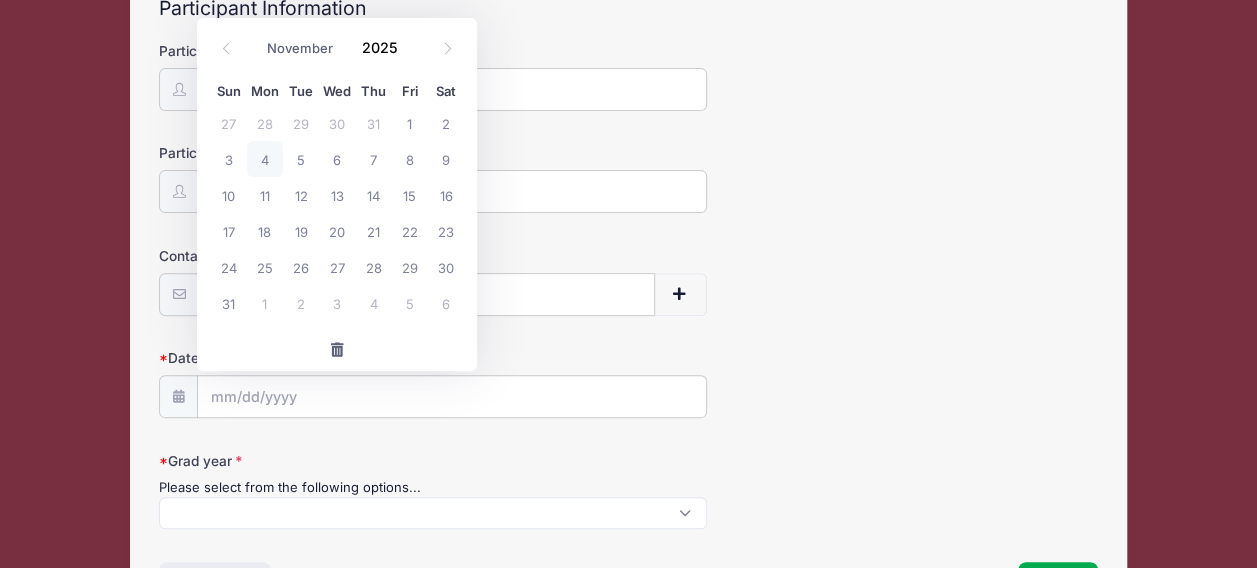 click on "January February March April May June July August September October November December" at bounding box center (301, 48) 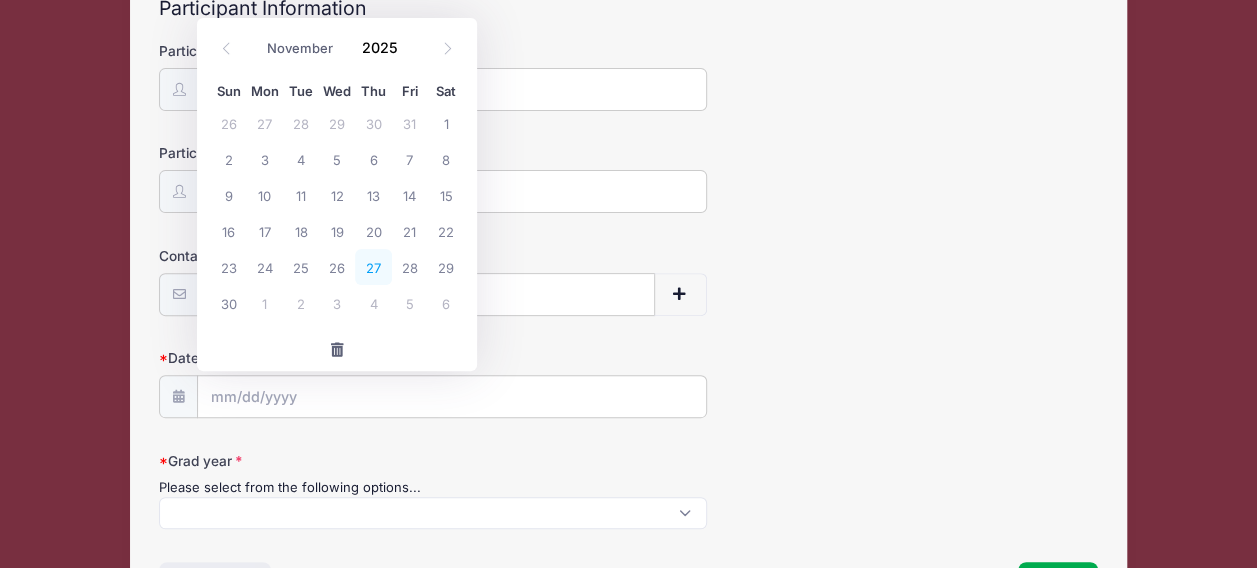 click on "27" at bounding box center [373, 267] 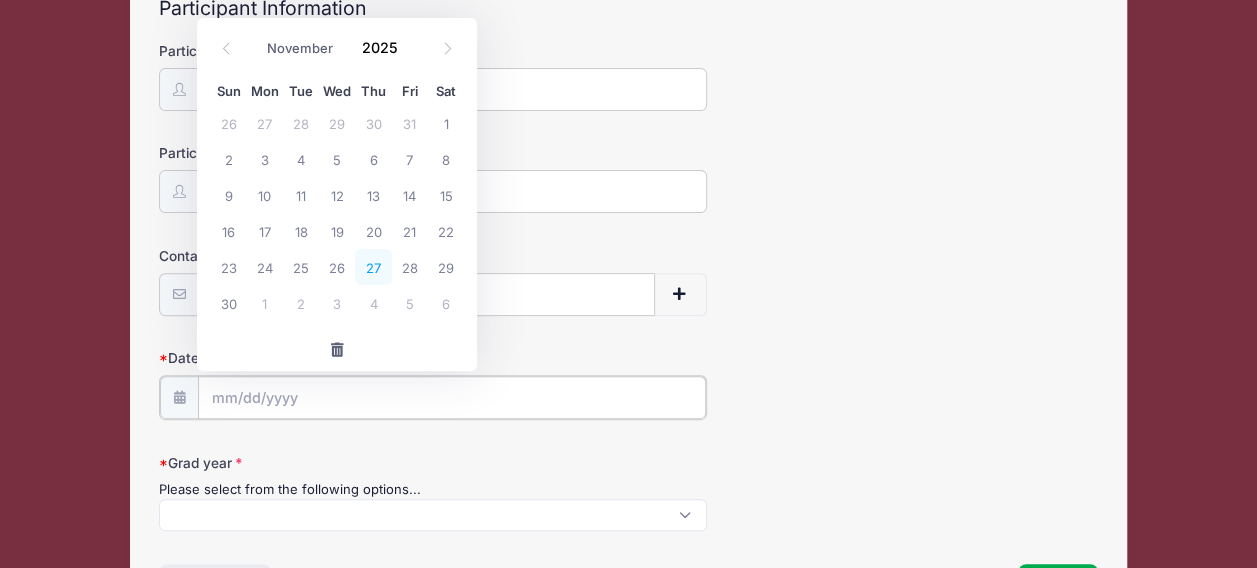 type on "[DATE]" 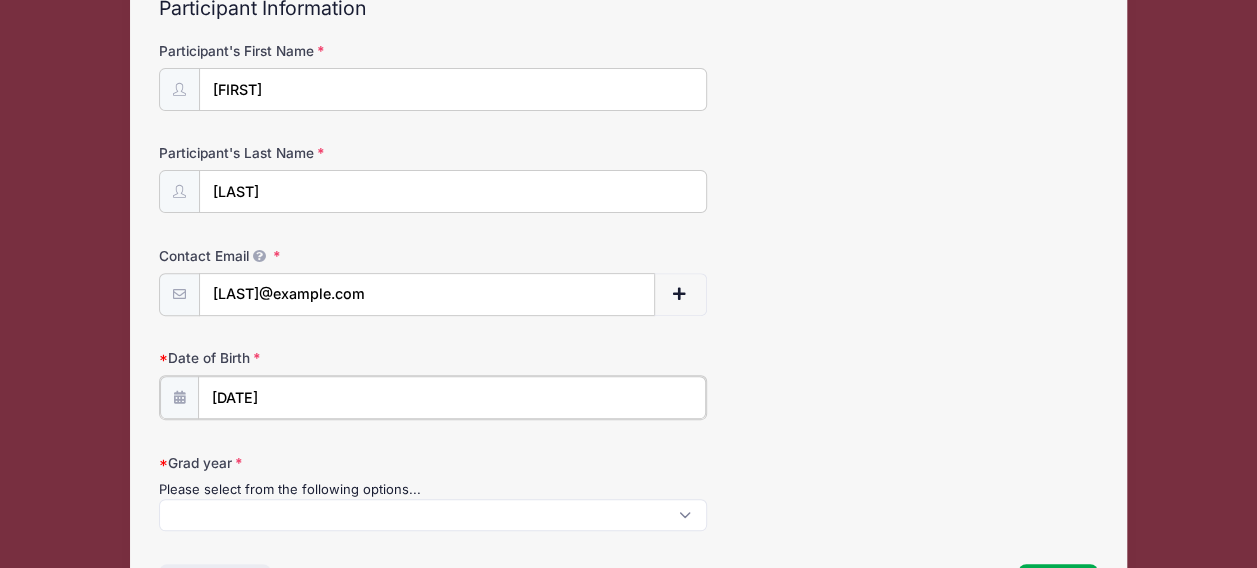 click on "[DATE]" at bounding box center [452, 397] 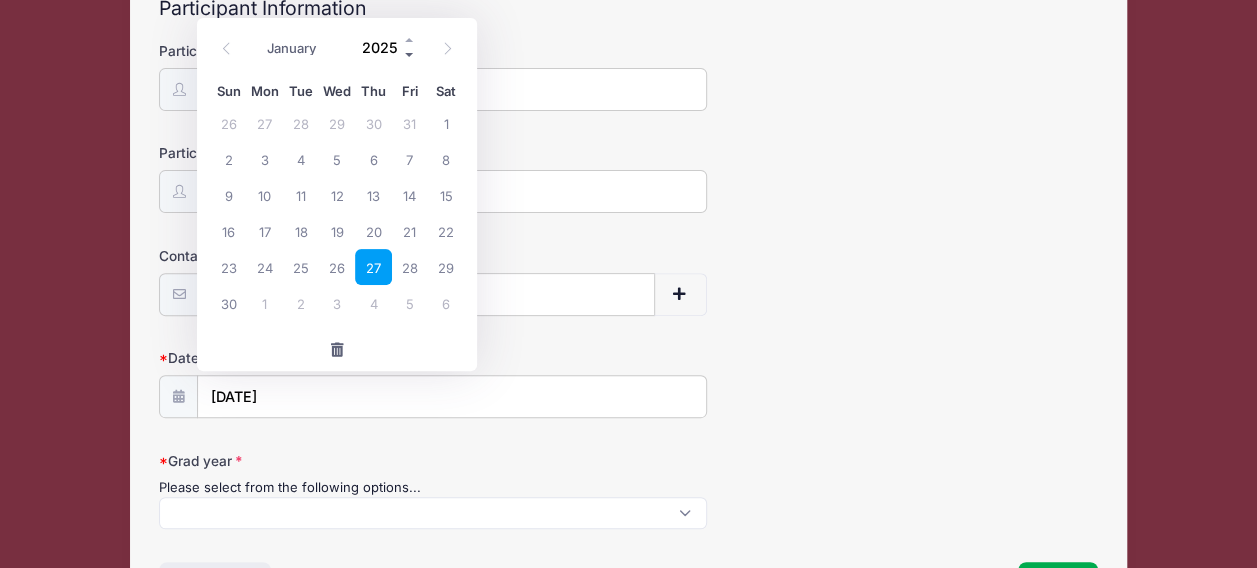 click at bounding box center (410, 54) 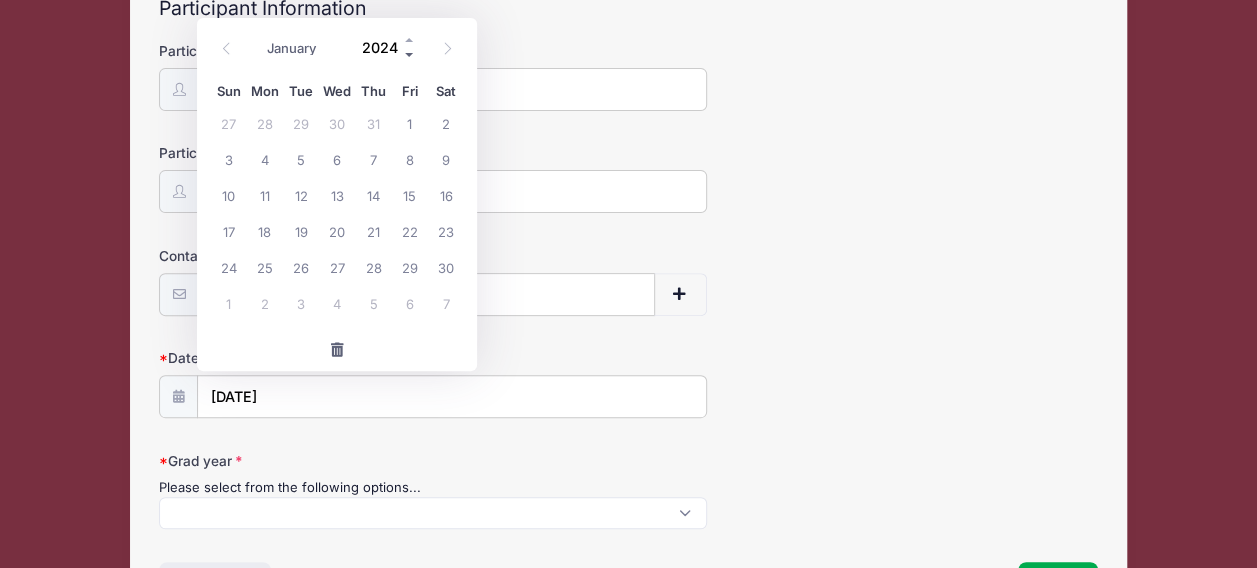 click at bounding box center (410, 54) 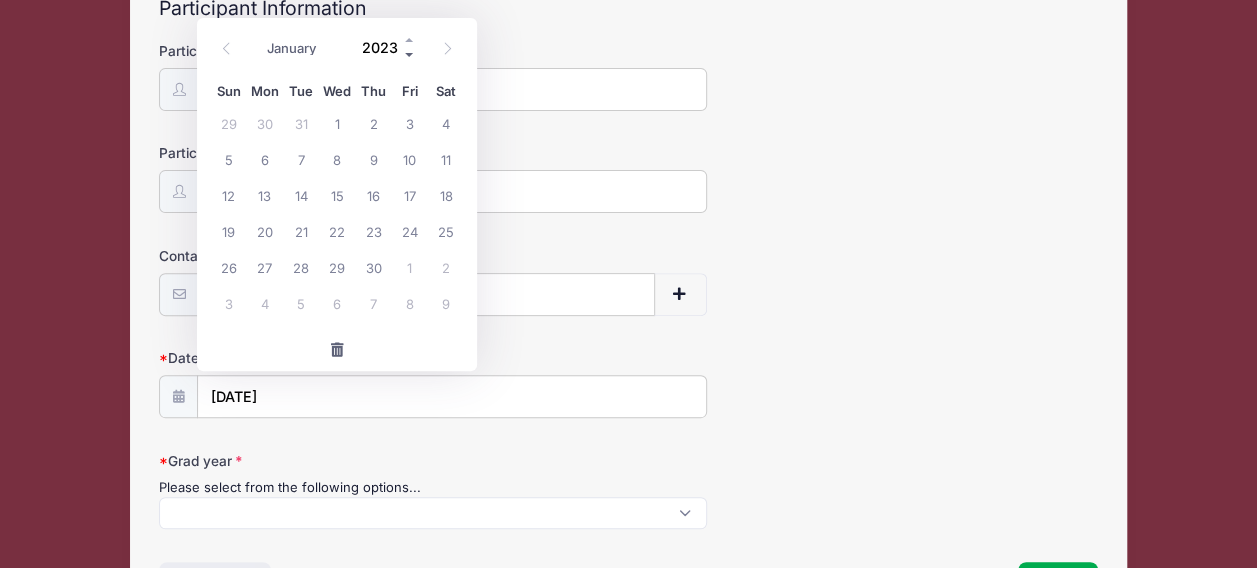 click at bounding box center (410, 54) 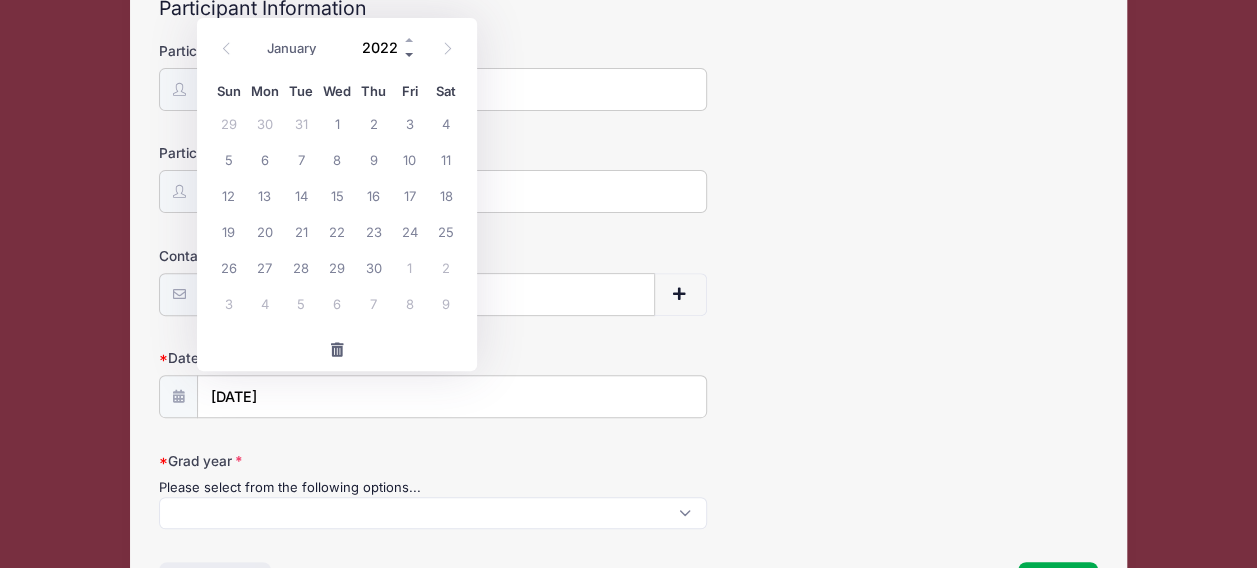 click at bounding box center (410, 54) 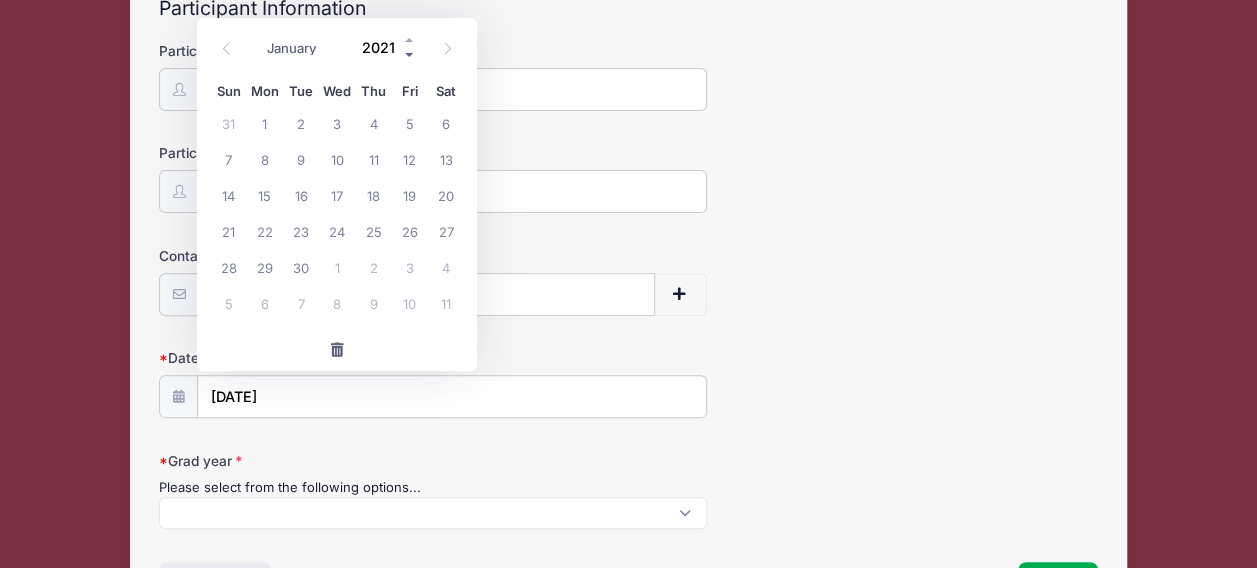 click at bounding box center [410, 54] 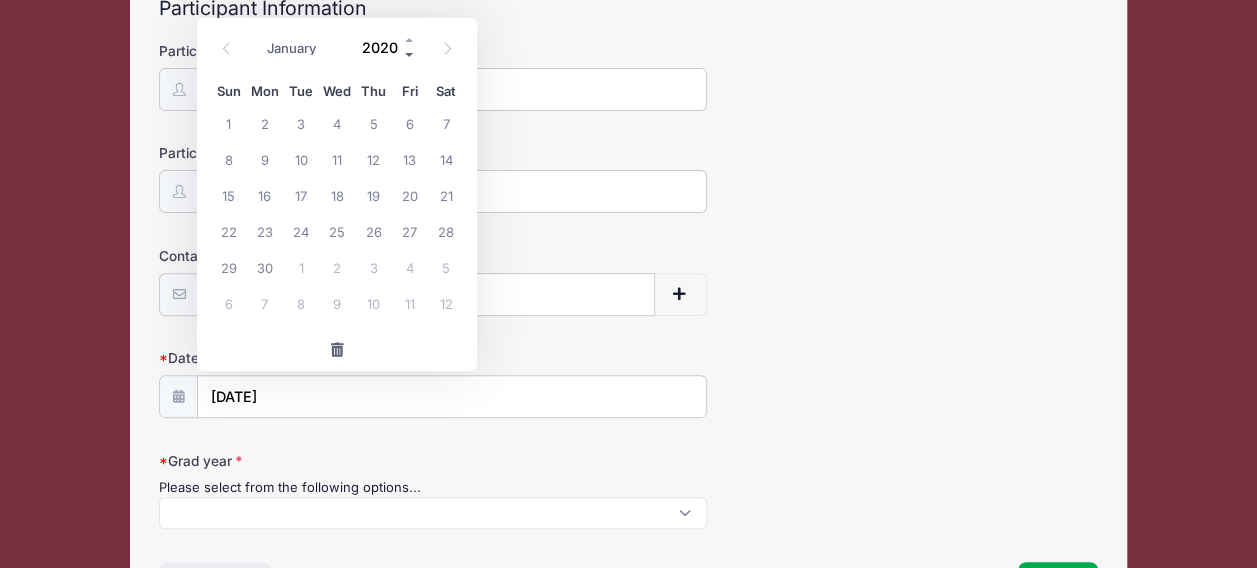click at bounding box center (410, 54) 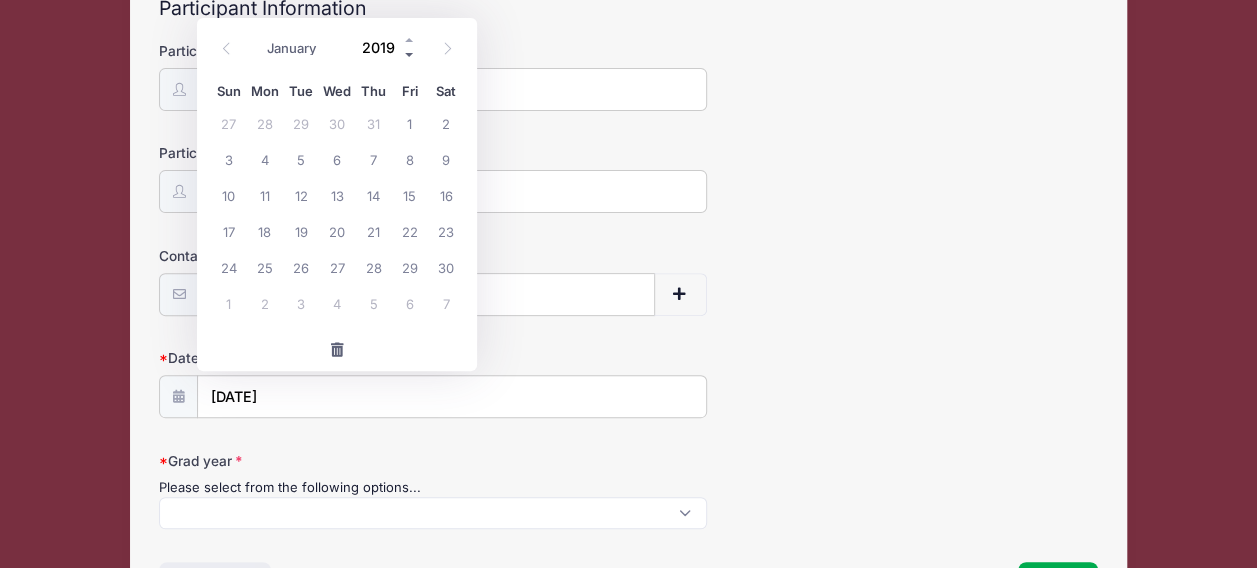 click at bounding box center [410, 54] 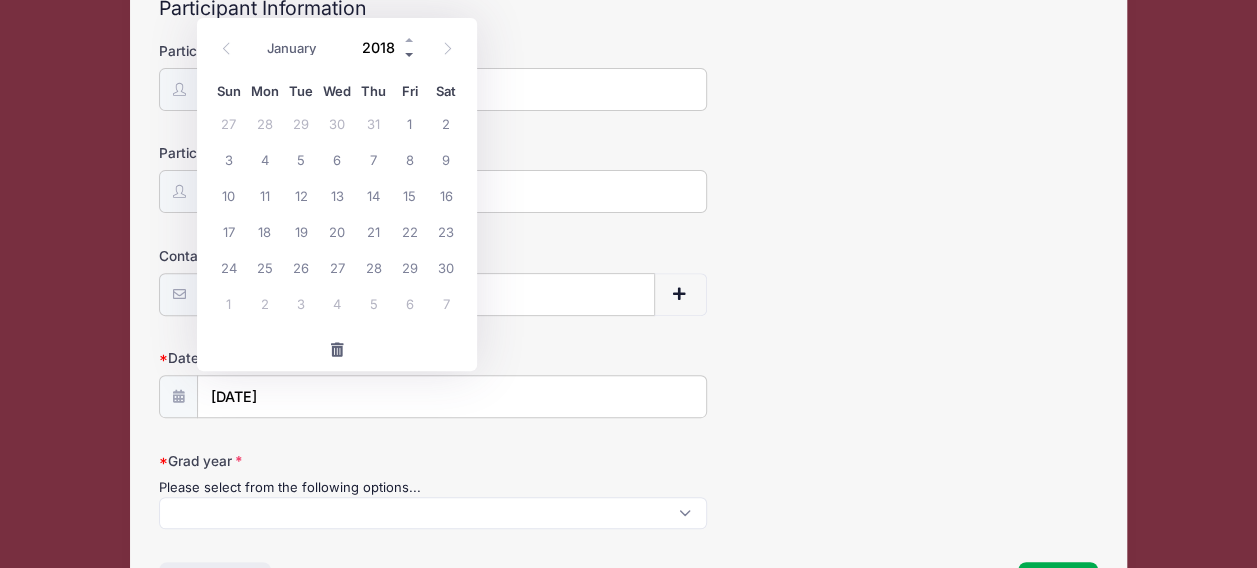 click at bounding box center [410, 54] 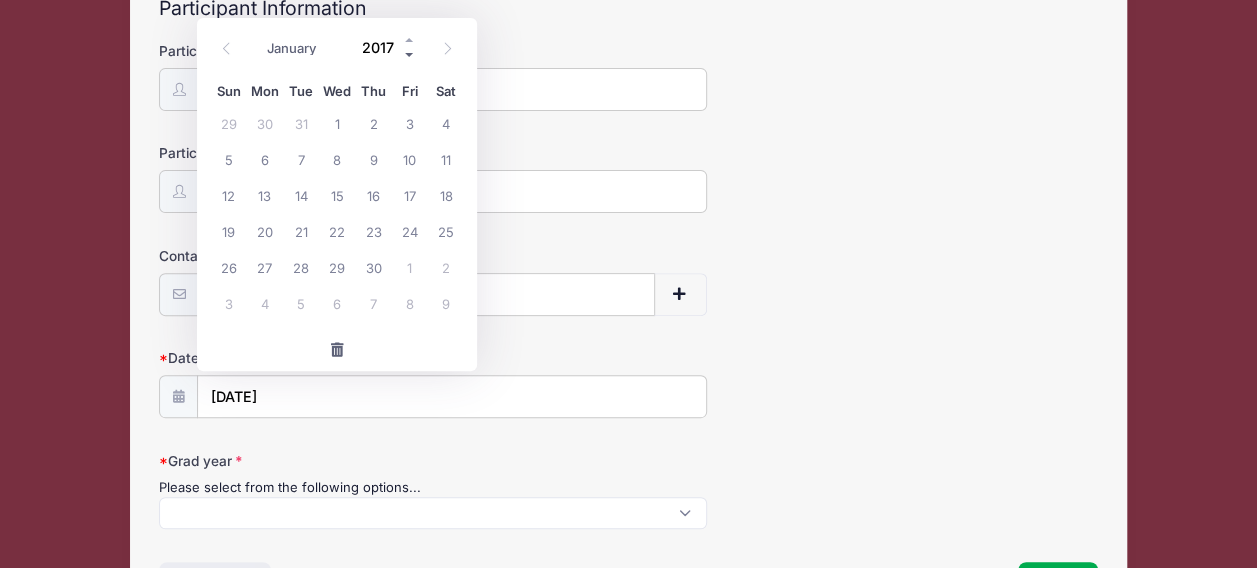 click at bounding box center (410, 54) 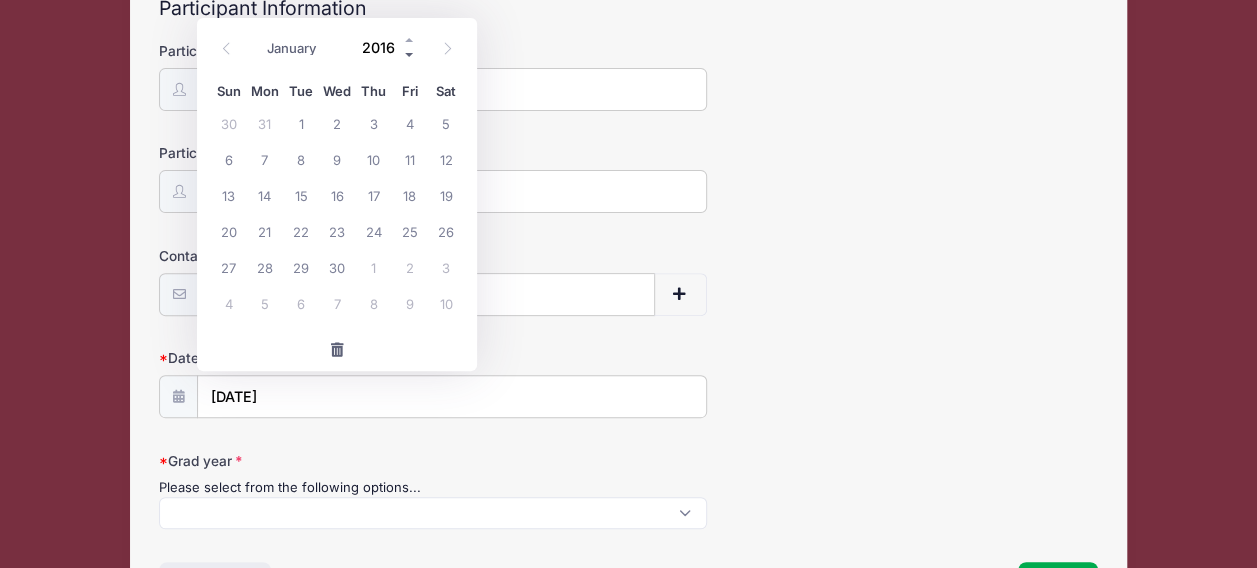 click at bounding box center (410, 54) 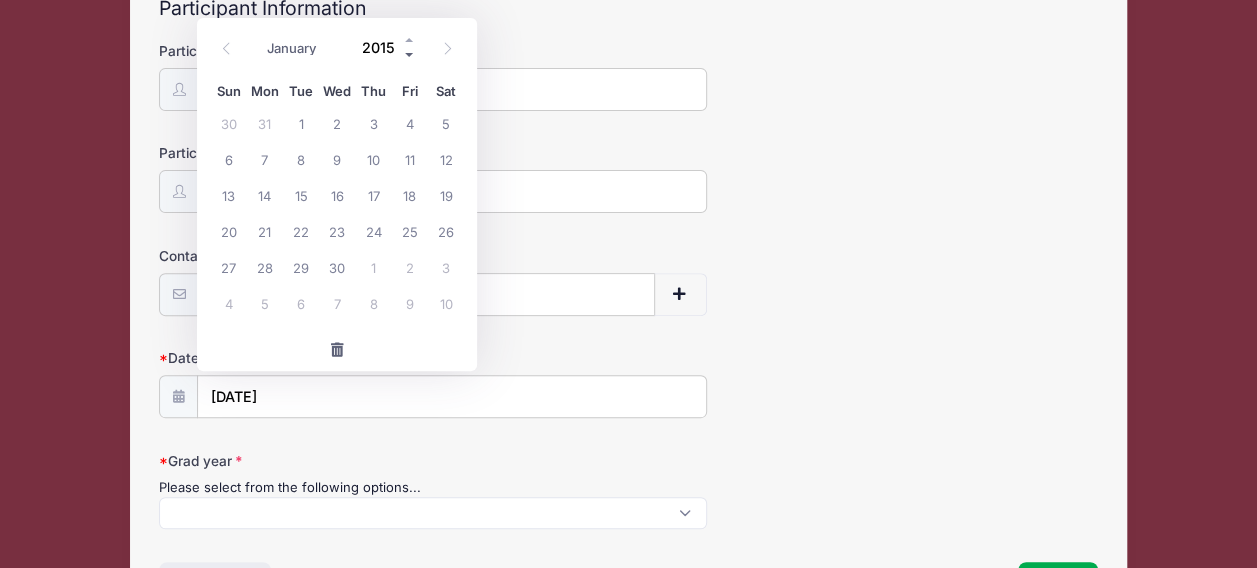 click at bounding box center (410, 54) 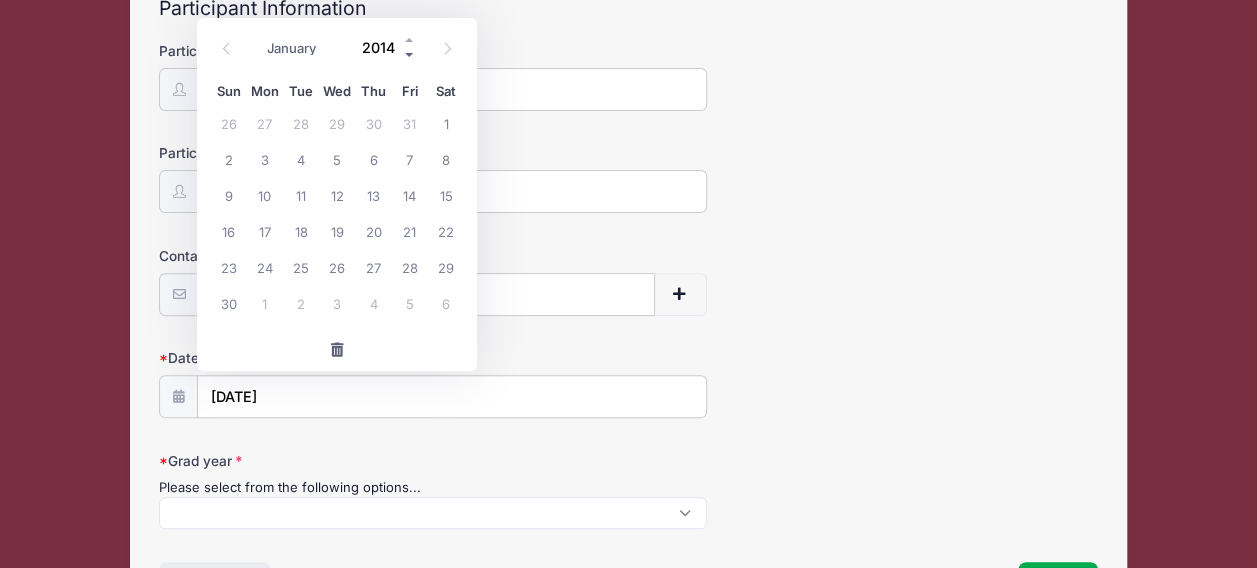 click at bounding box center [410, 54] 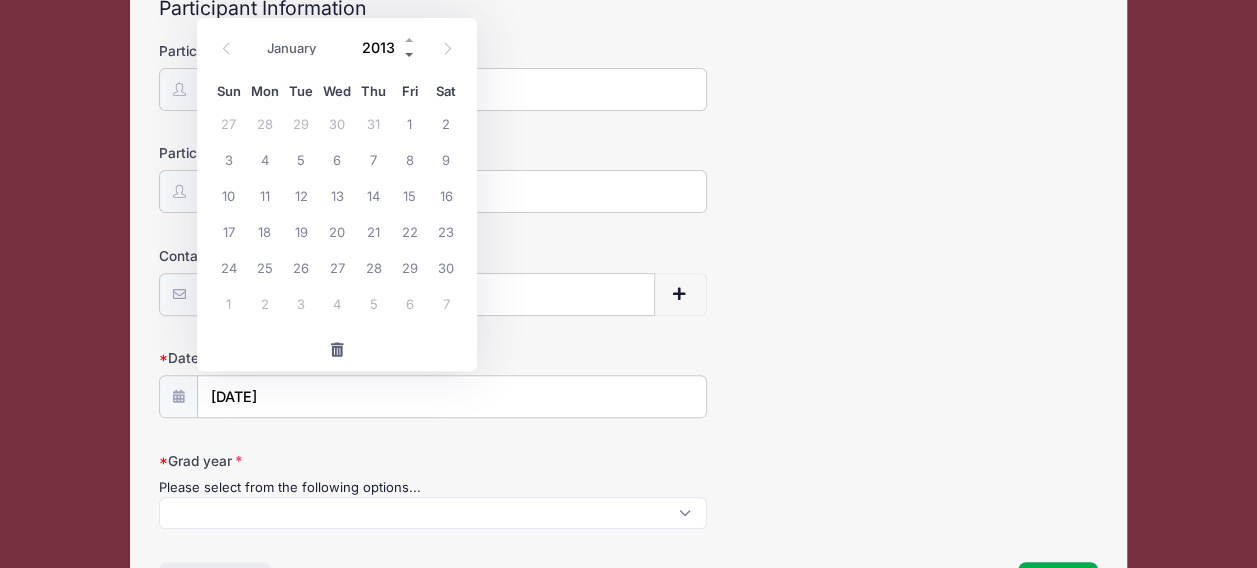 click at bounding box center [410, 54] 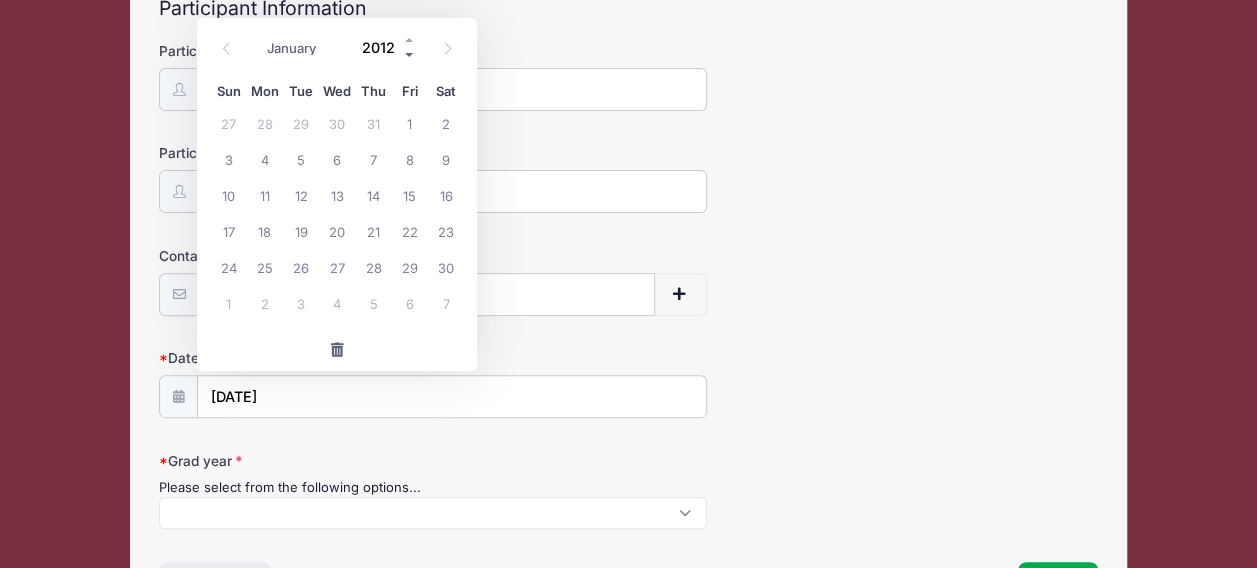 click at bounding box center (410, 54) 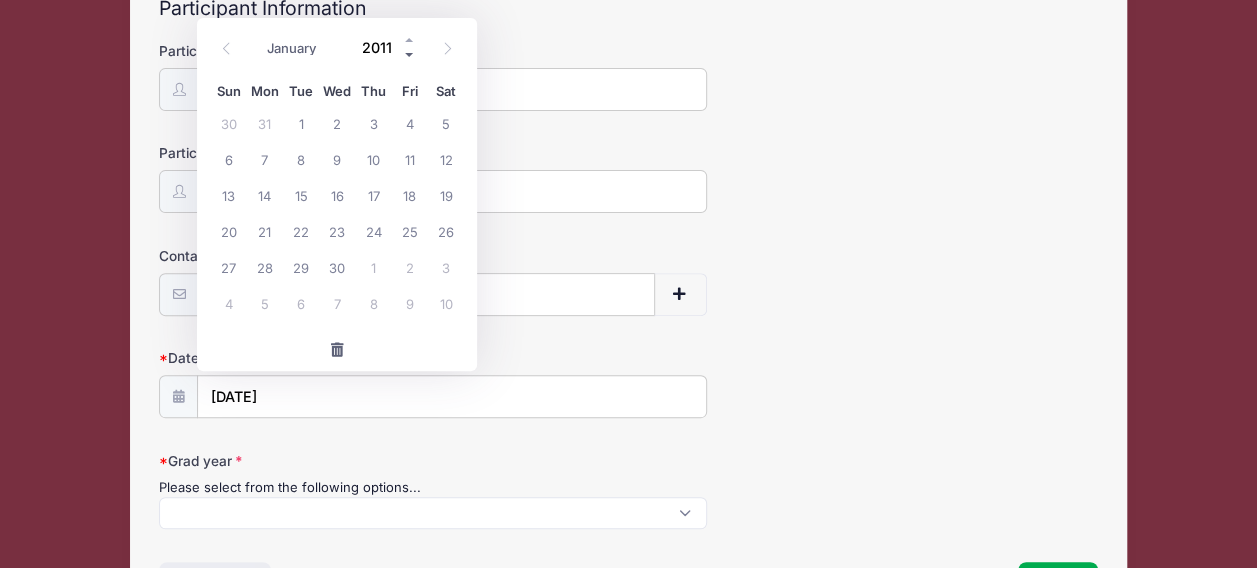click at bounding box center [410, 54] 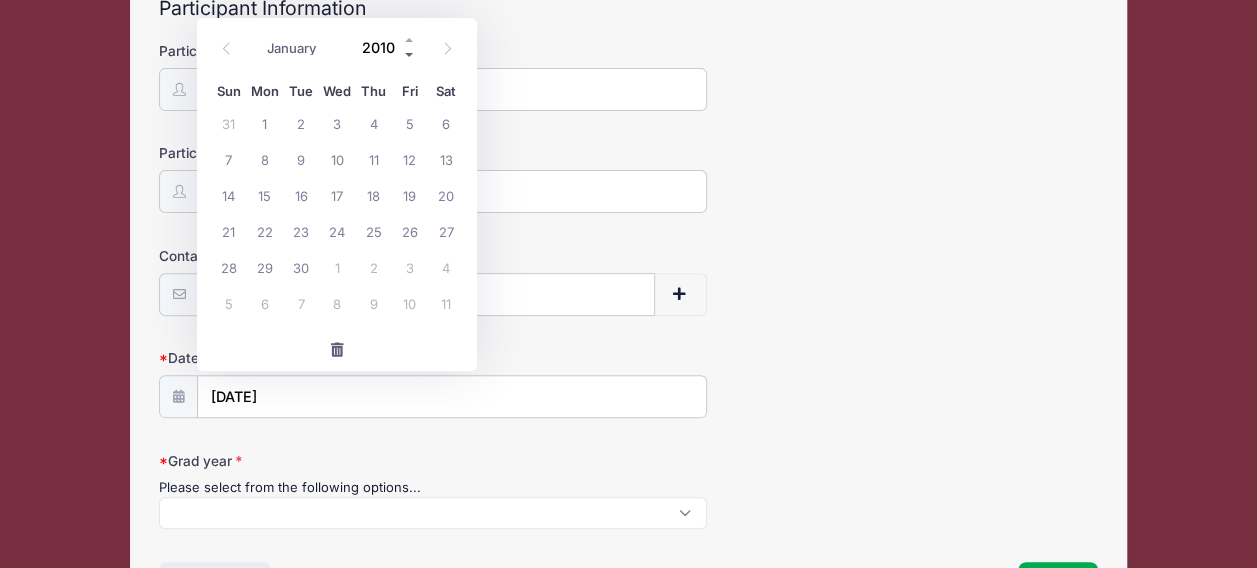 click at bounding box center (410, 54) 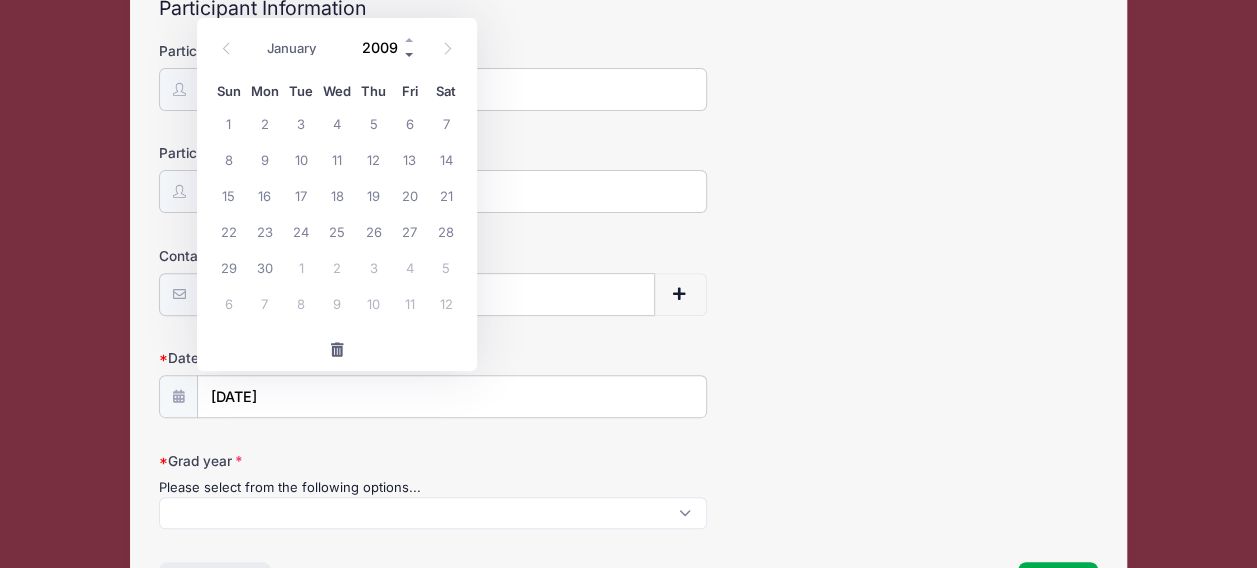 click at bounding box center [410, 54] 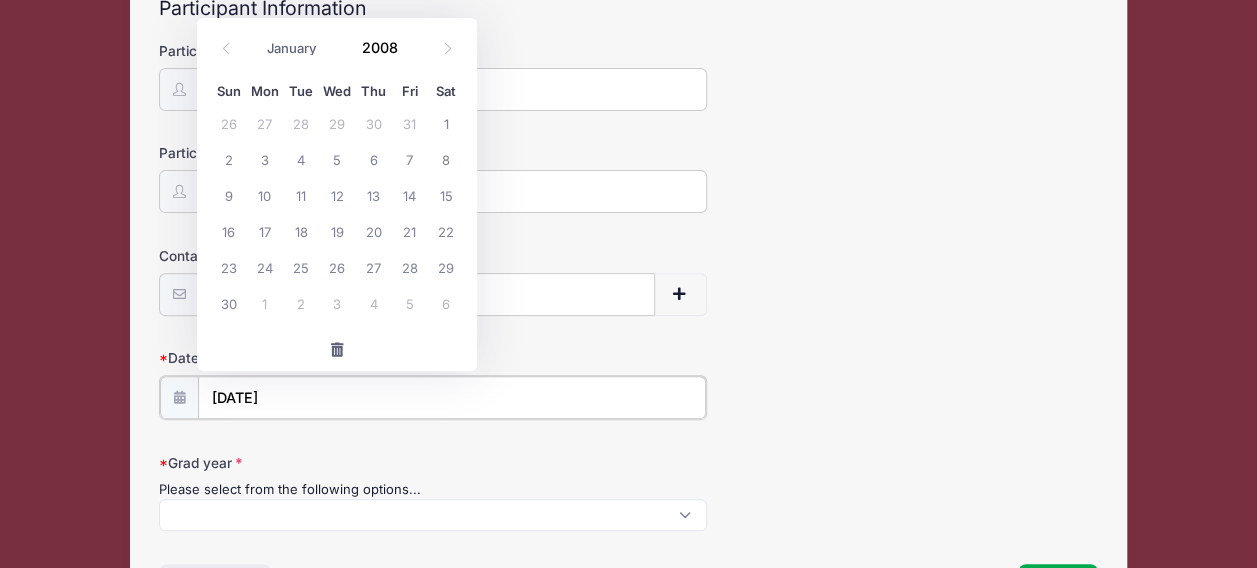 click on "[DATE]" at bounding box center (452, 397) 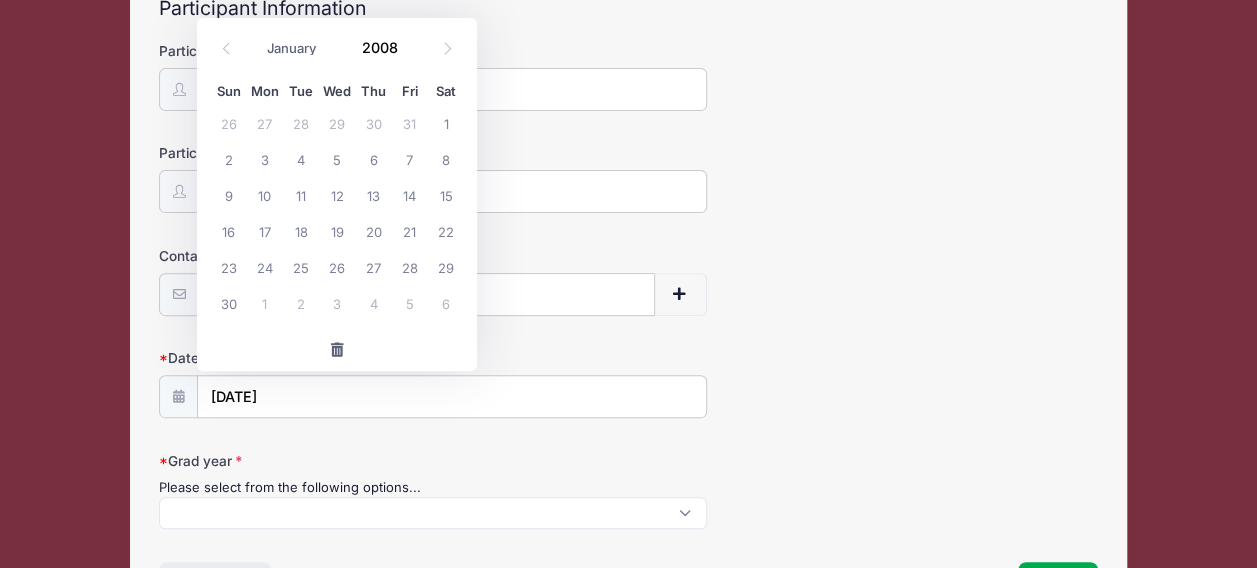 click on "Participant's First Name
[FIRST]
Participant's Last Name
[LAST]
Contact Email
[LAST]@example.com
Contact Email # NN" at bounding box center (628, 285) 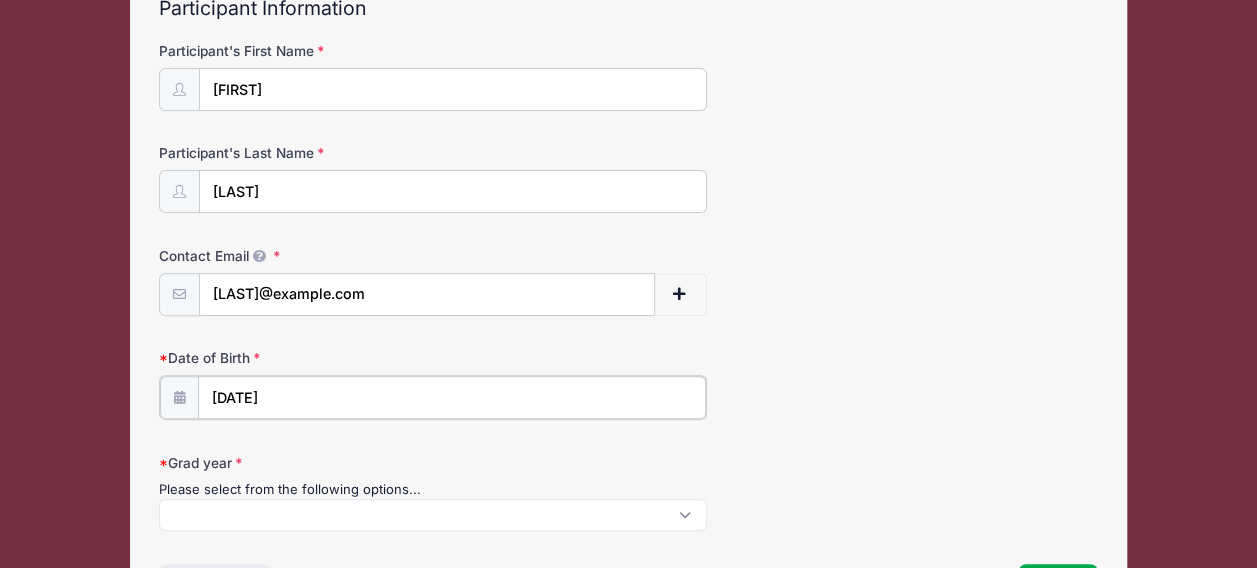 click on "[DATE]" at bounding box center (452, 397) 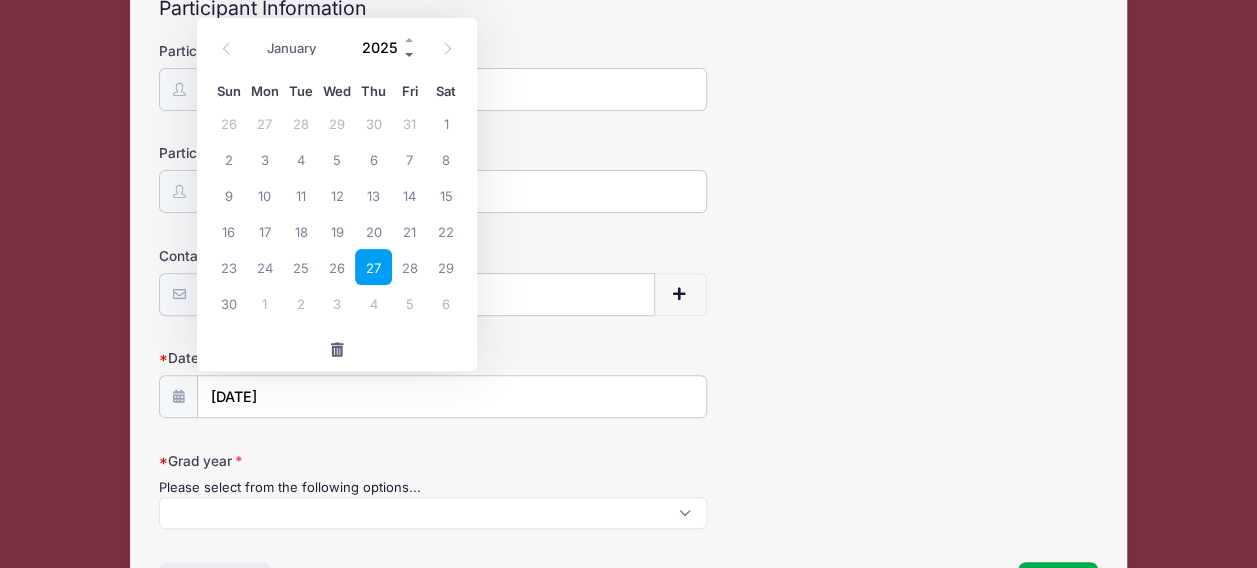 click at bounding box center [410, 54] 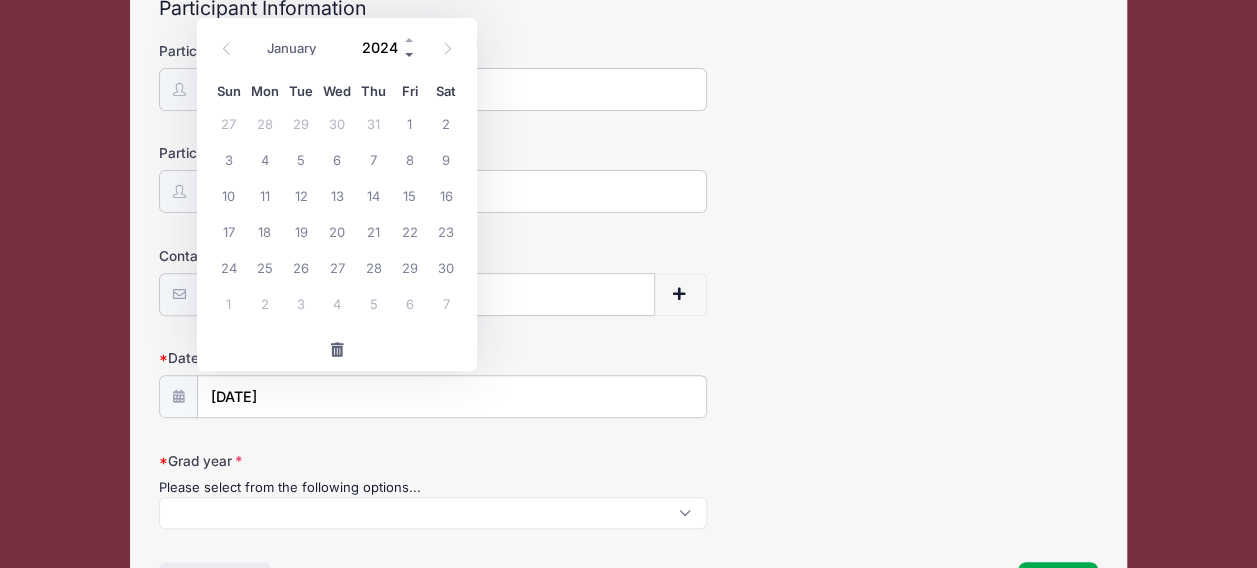 click at bounding box center [410, 54] 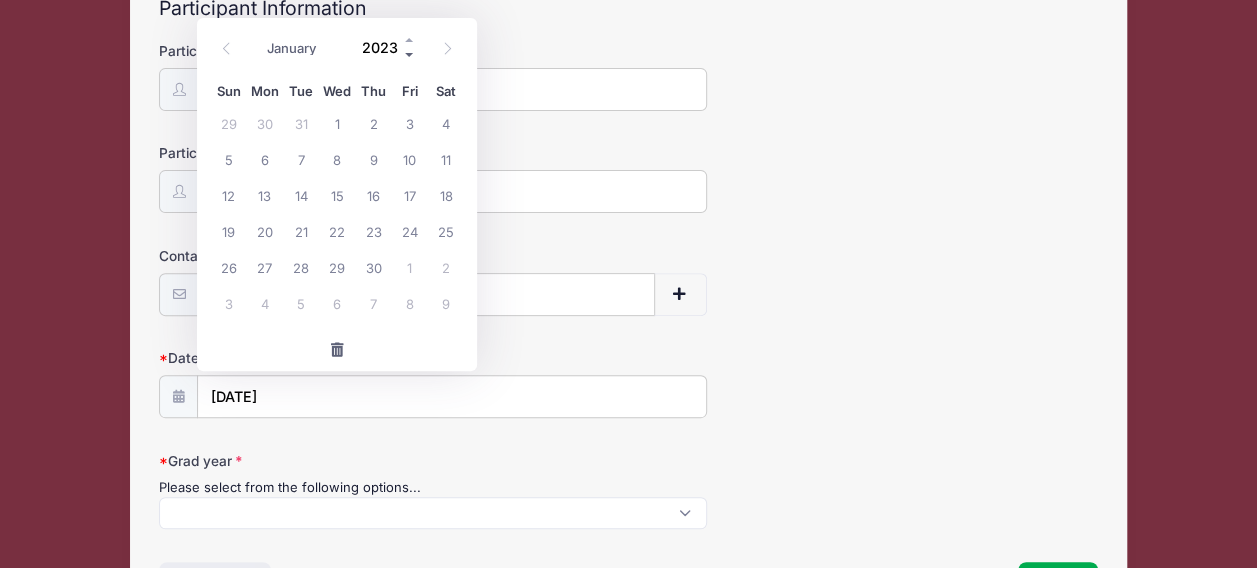 click at bounding box center [410, 54] 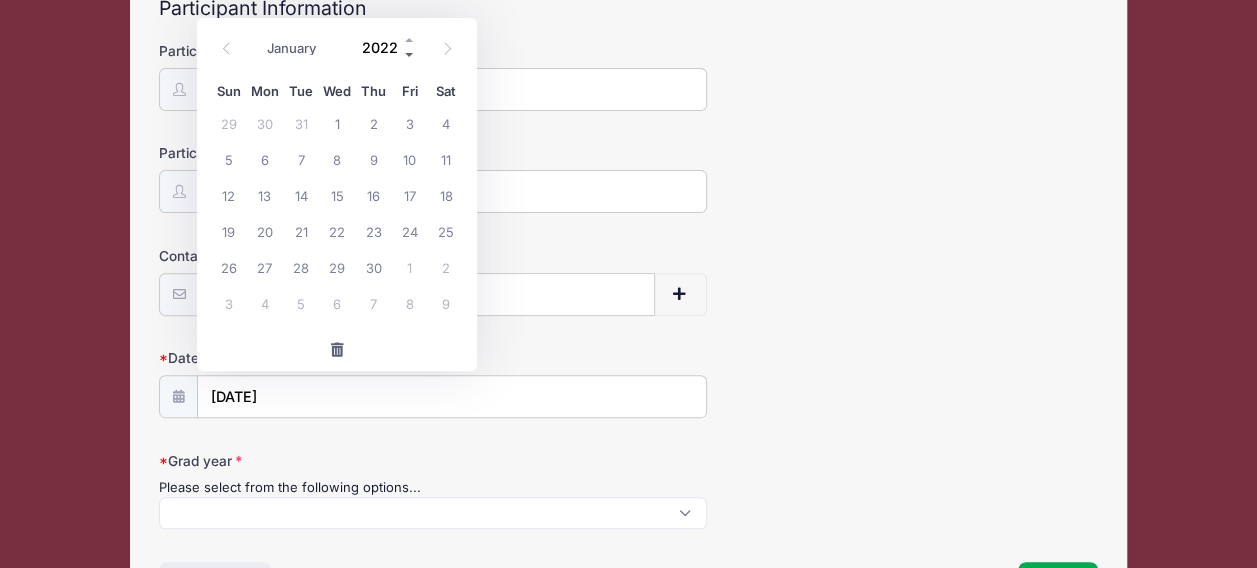 click at bounding box center (410, 54) 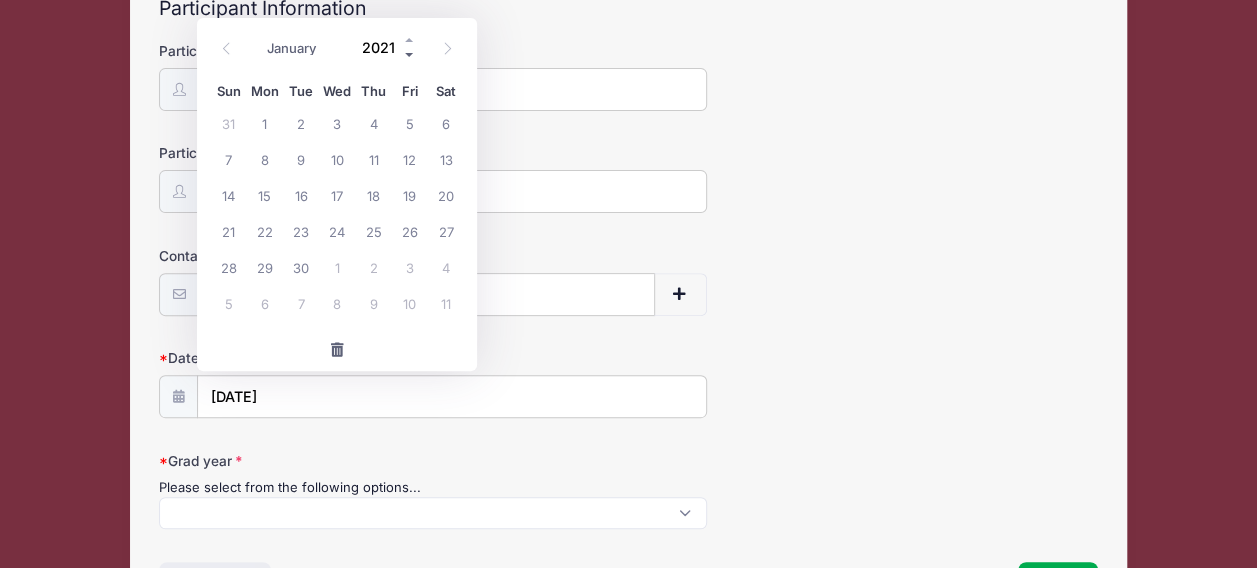 click at bounding box center [410, 54] 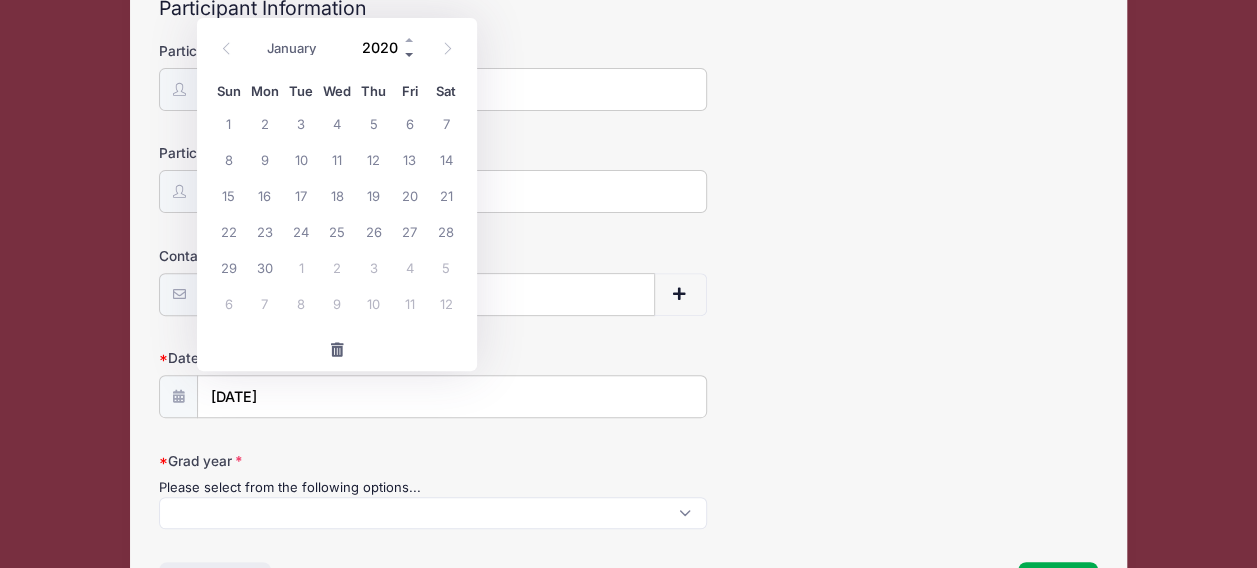 click at bounding box center [410, 54] 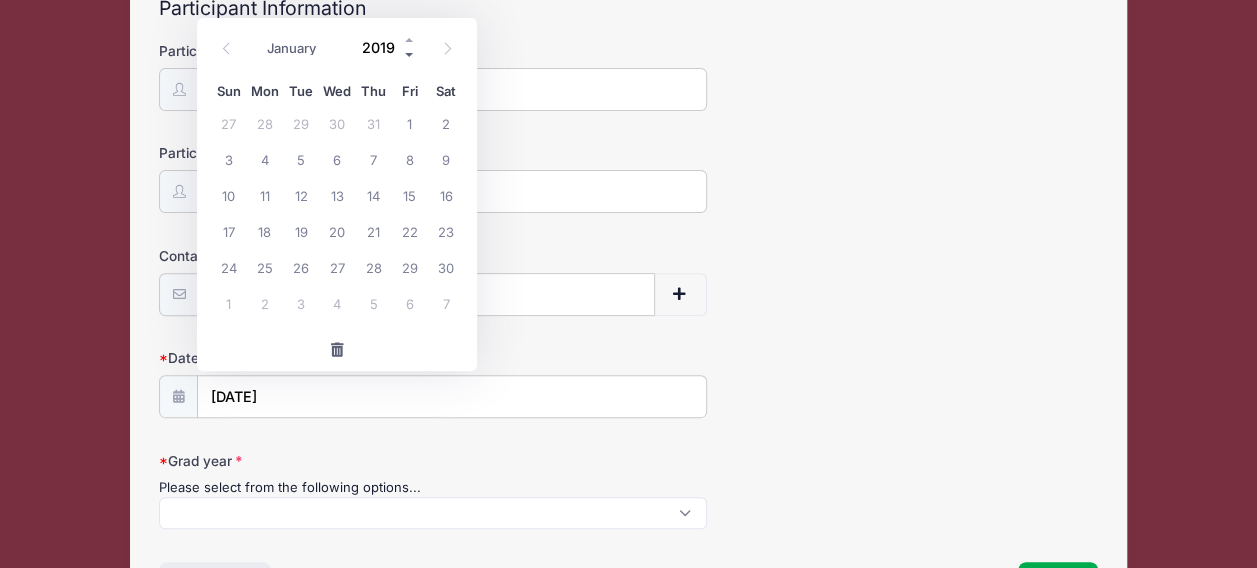 click at bounding box center (410, 54) 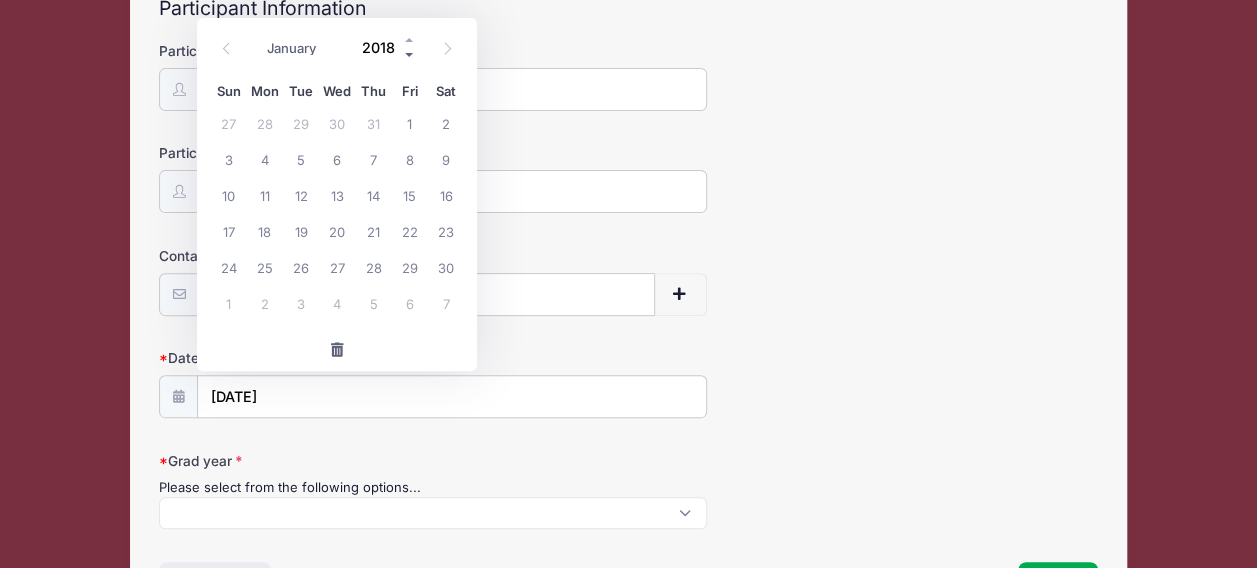 click at bounding box center (410, 54) 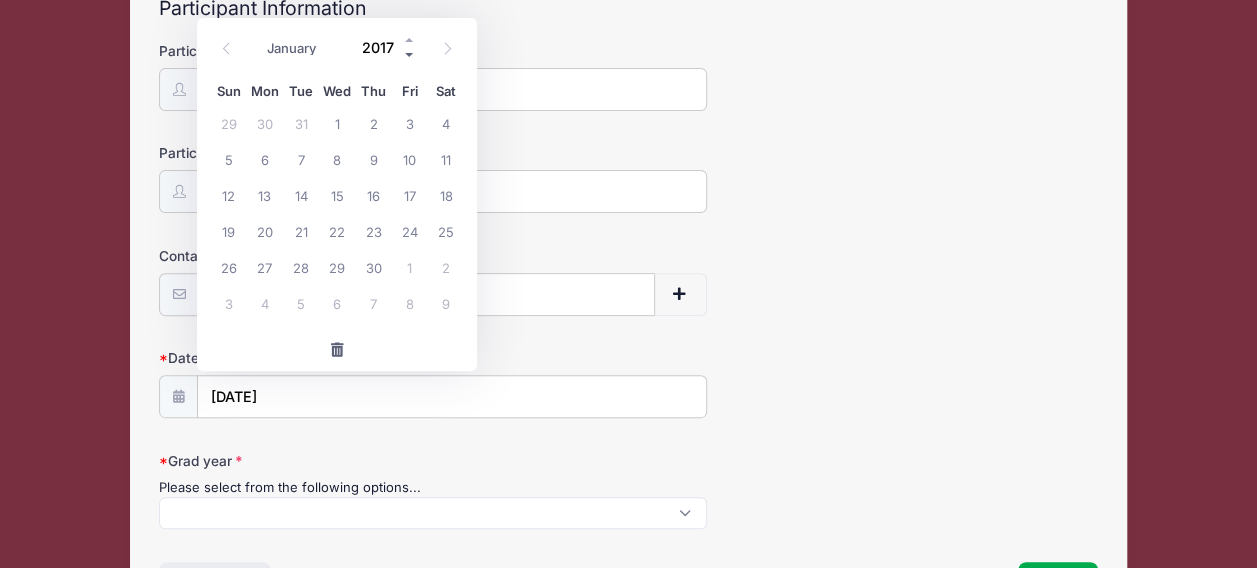 click at bounding box center [410, 54] 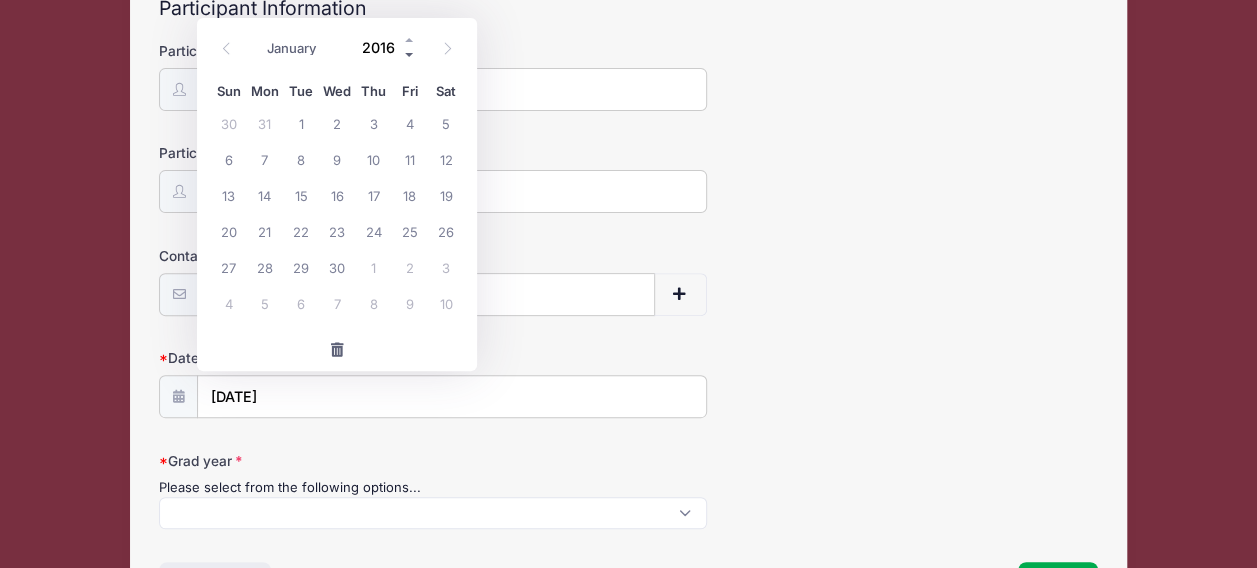 click at bounding box center (410, 54) 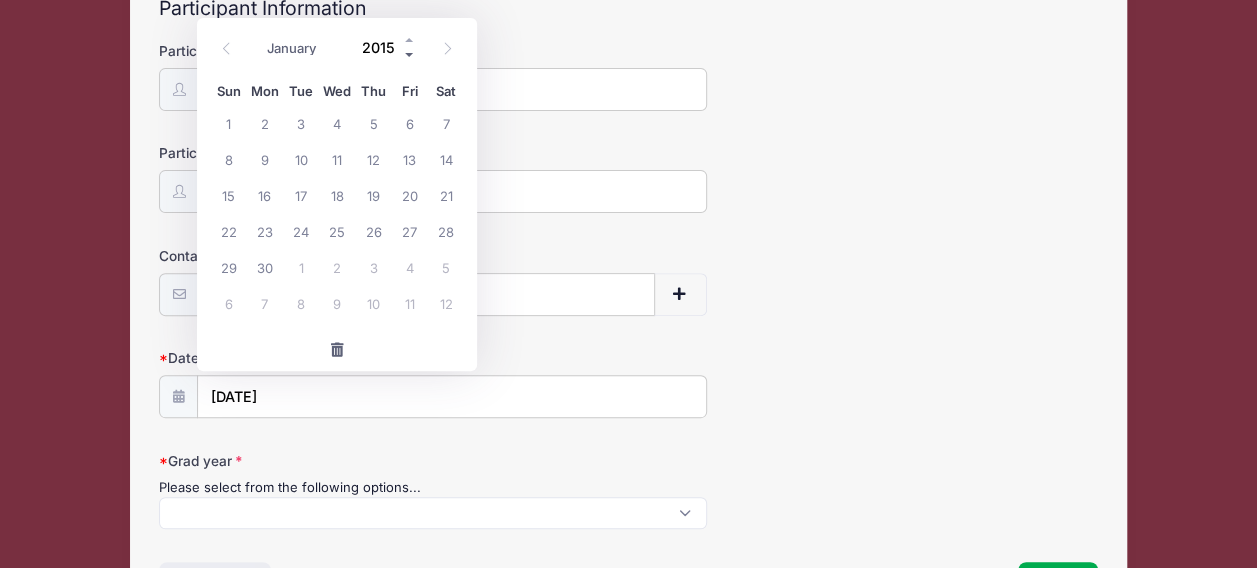 click at bounding box center (410, 54) 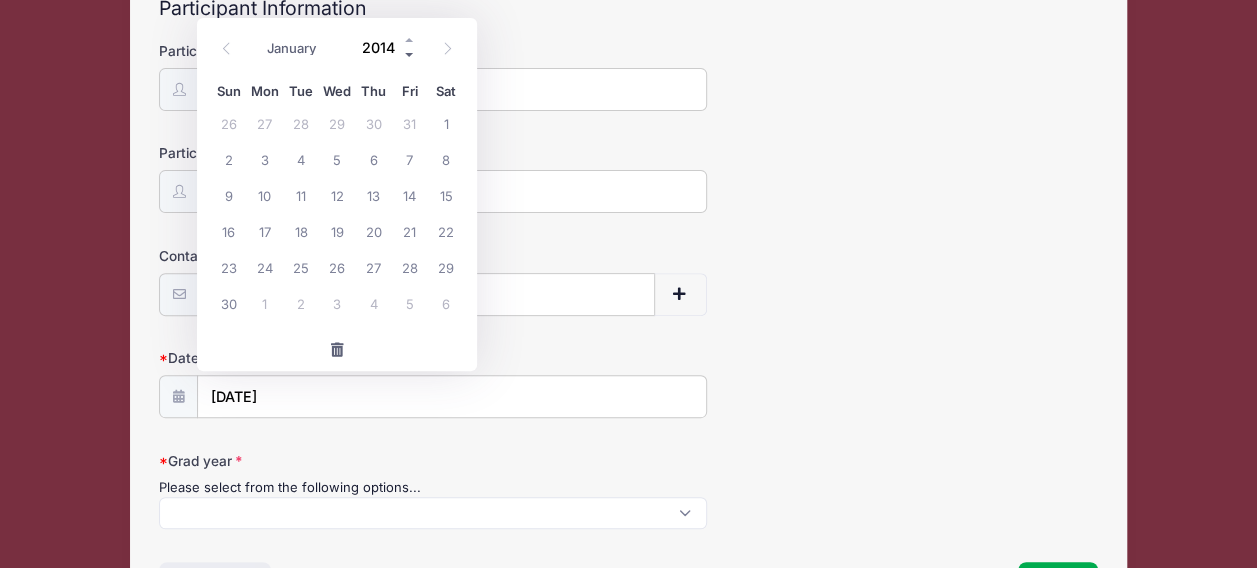 click at bounding box center [410, 54] 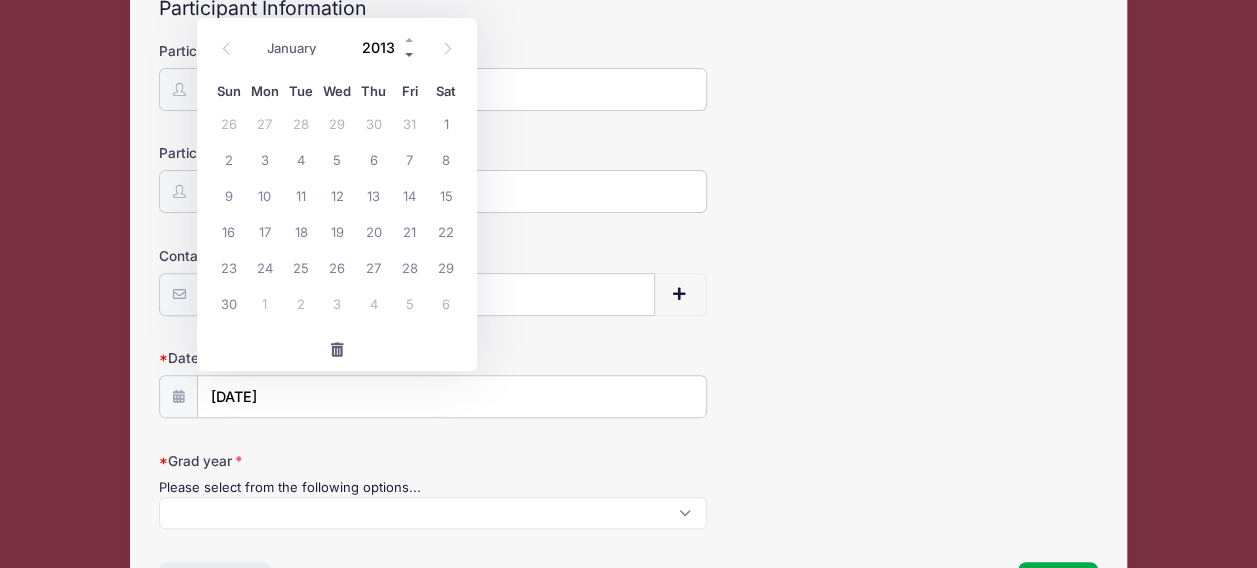 click at bounding box center (410, 54) 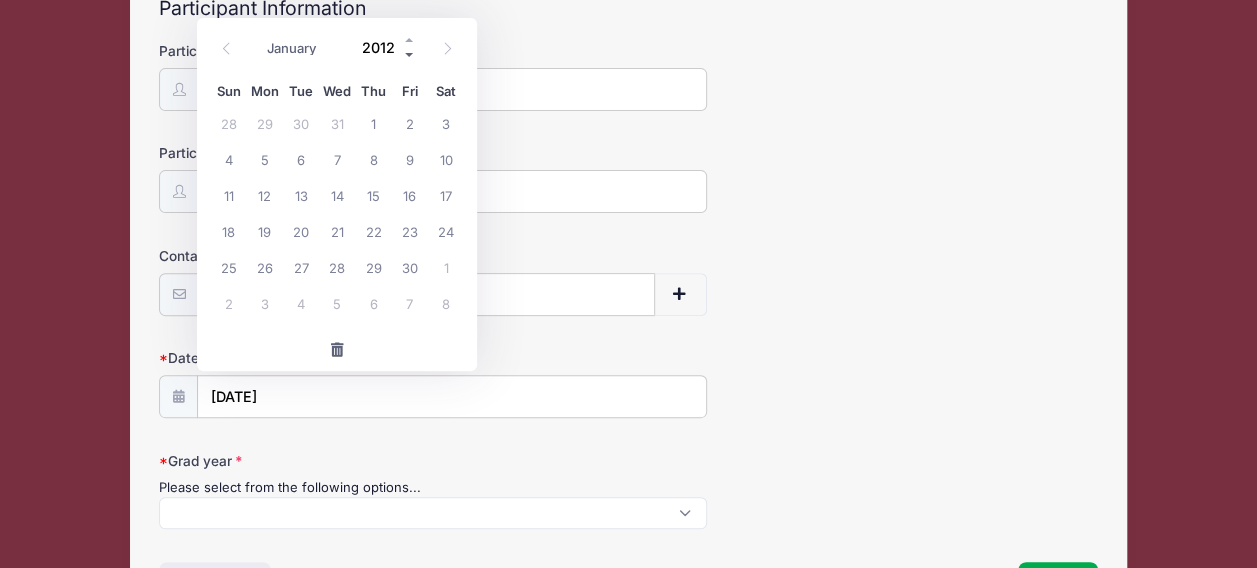click at bounding box center (410, 54) 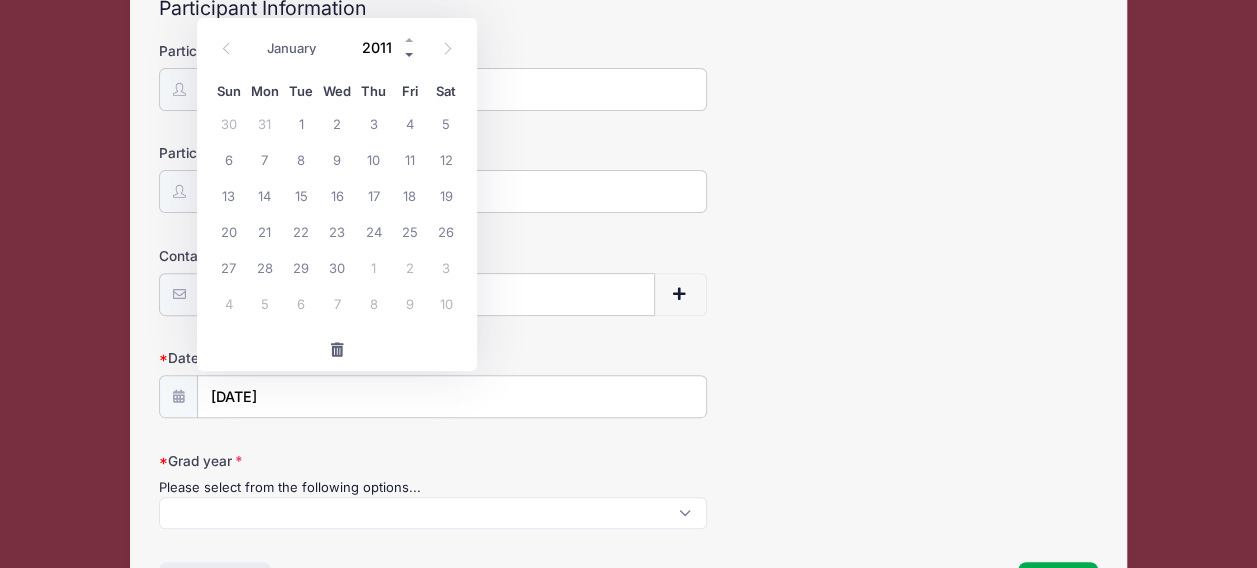 click at bounding box center [410, 54] 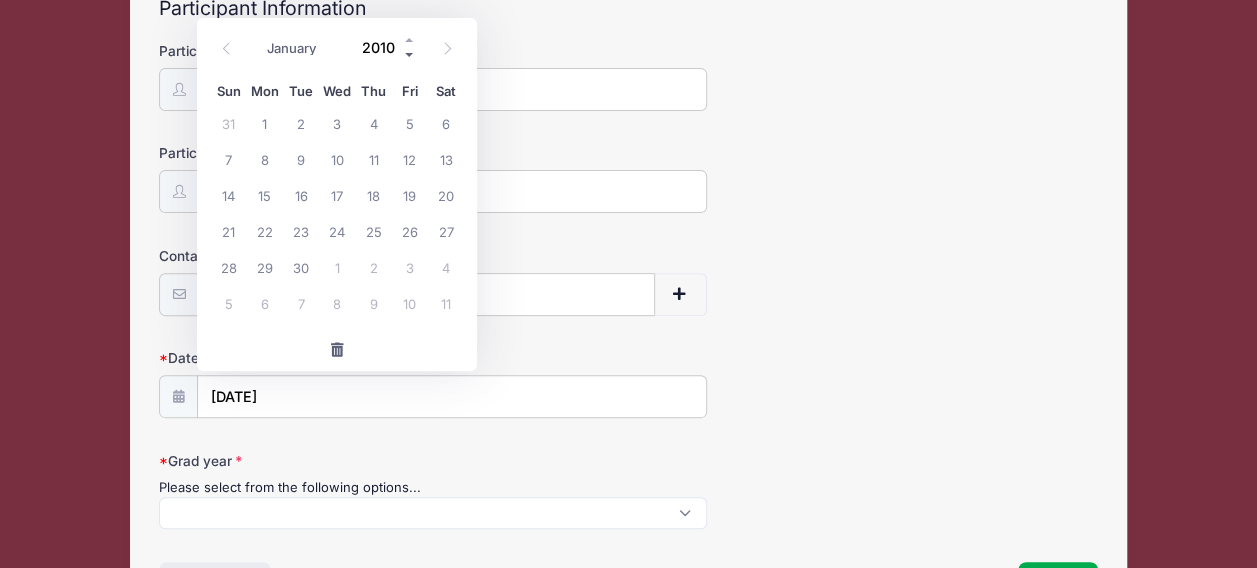 click at bounding box center (410, 54) 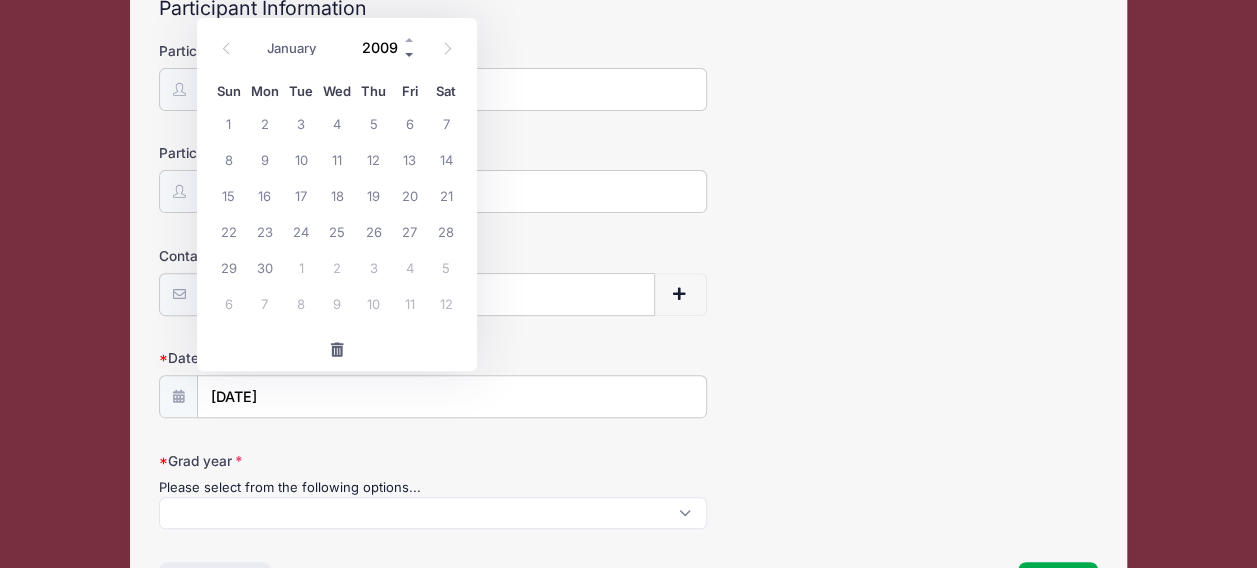click at bounding box center [410, 54] 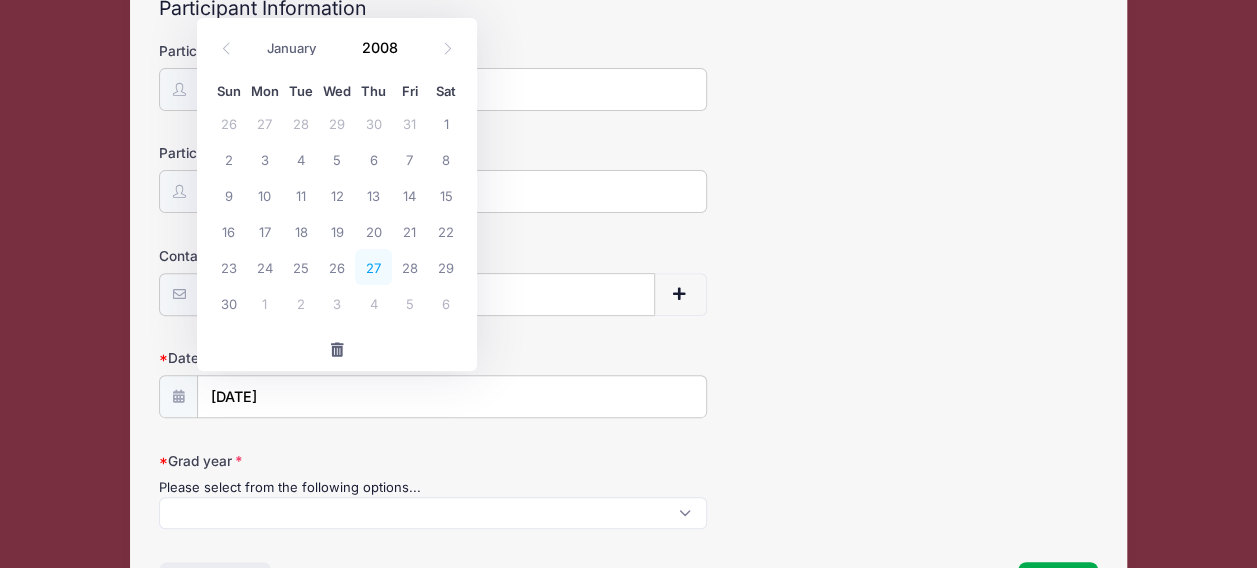 click on "27" at bounding box center (373, 267) 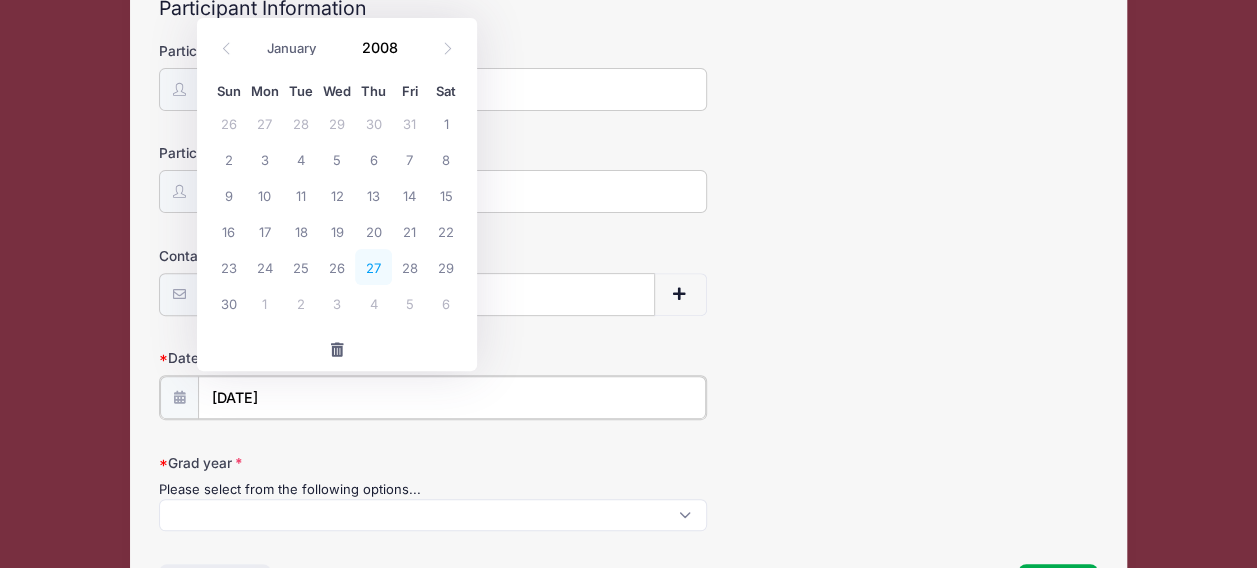 type on "[DATE]" 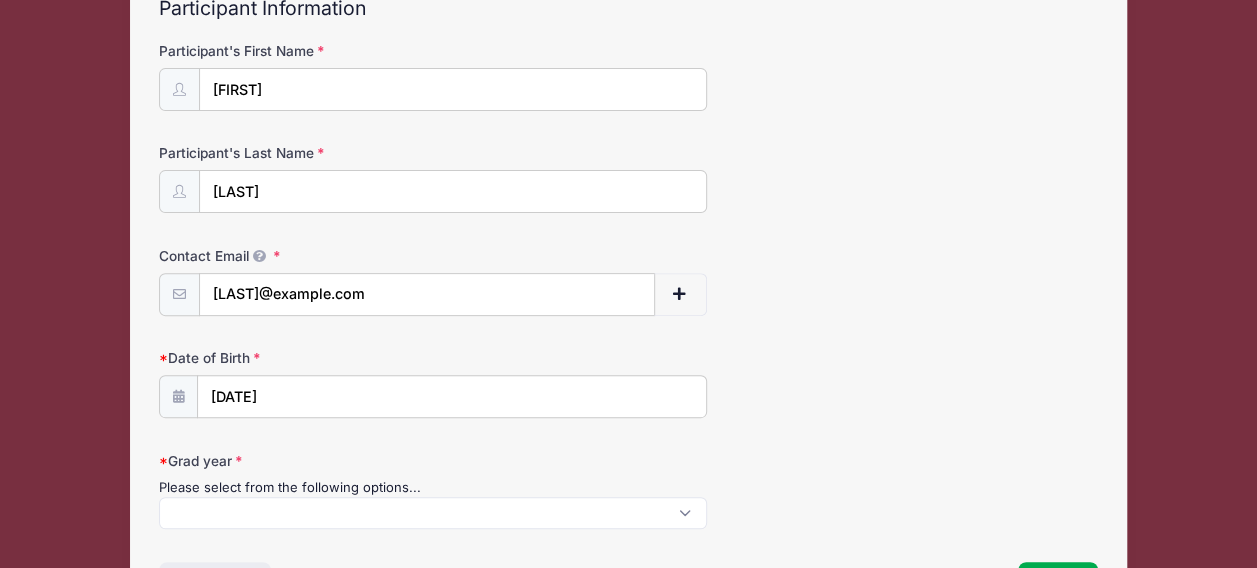 click on "Participant's First Name
[FIRST]
Participant's Last Name
[LAST]
Contact Email
[LAST]@example.com
Contact Email # NN" at bounding box center [628, 285] 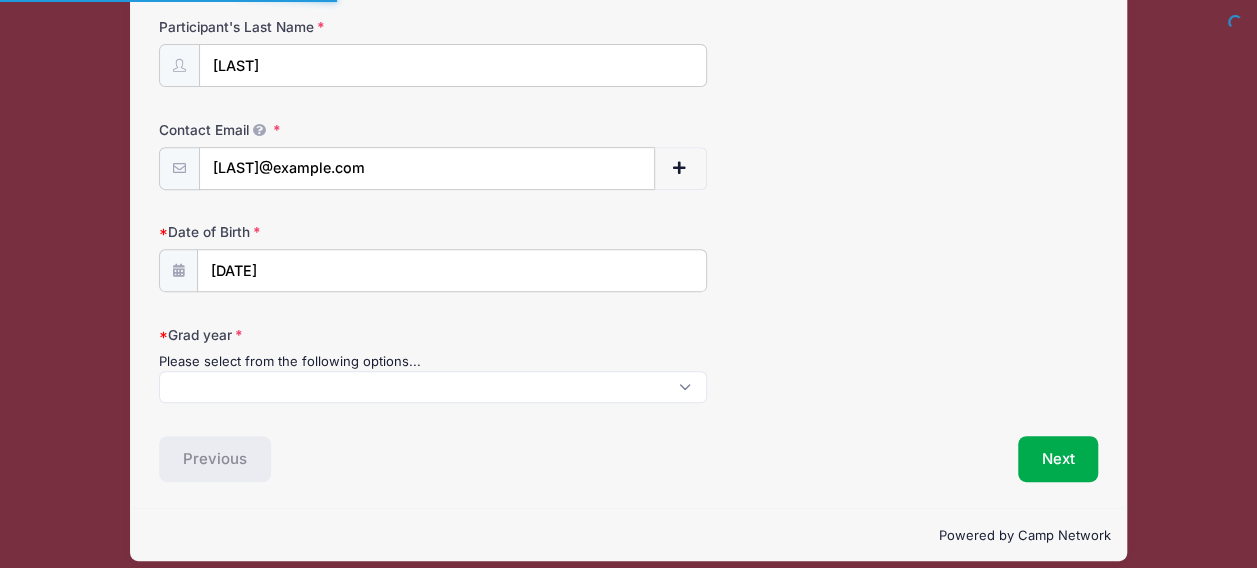 scroll, scrollTop: 341, scrollLeft: 0, axis: vertical 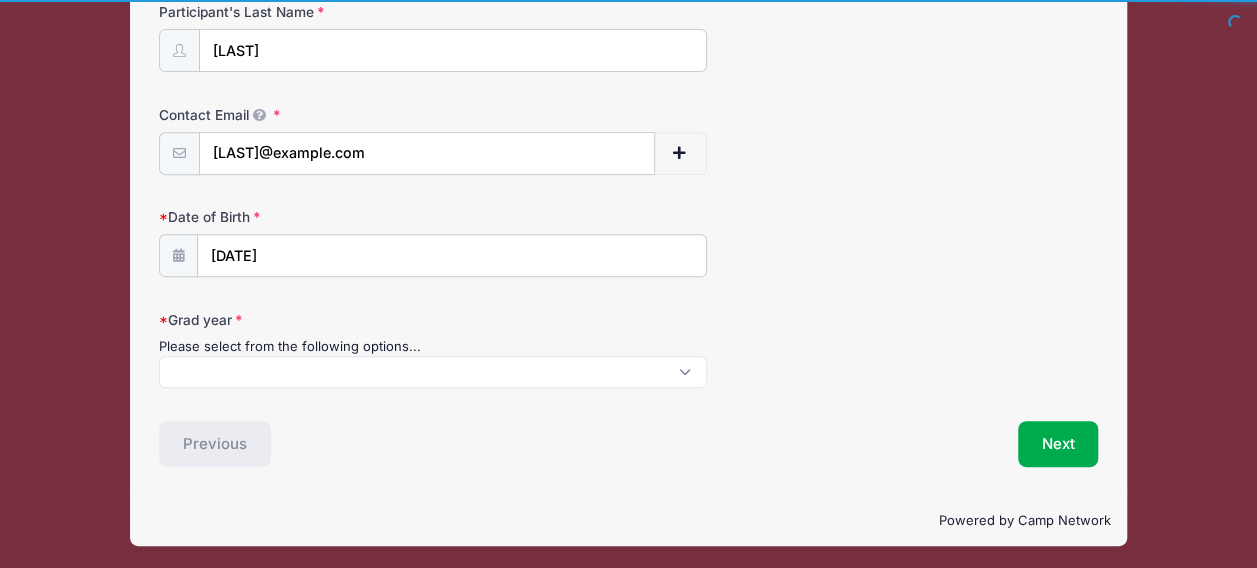 click at bounding box center [433, 372] 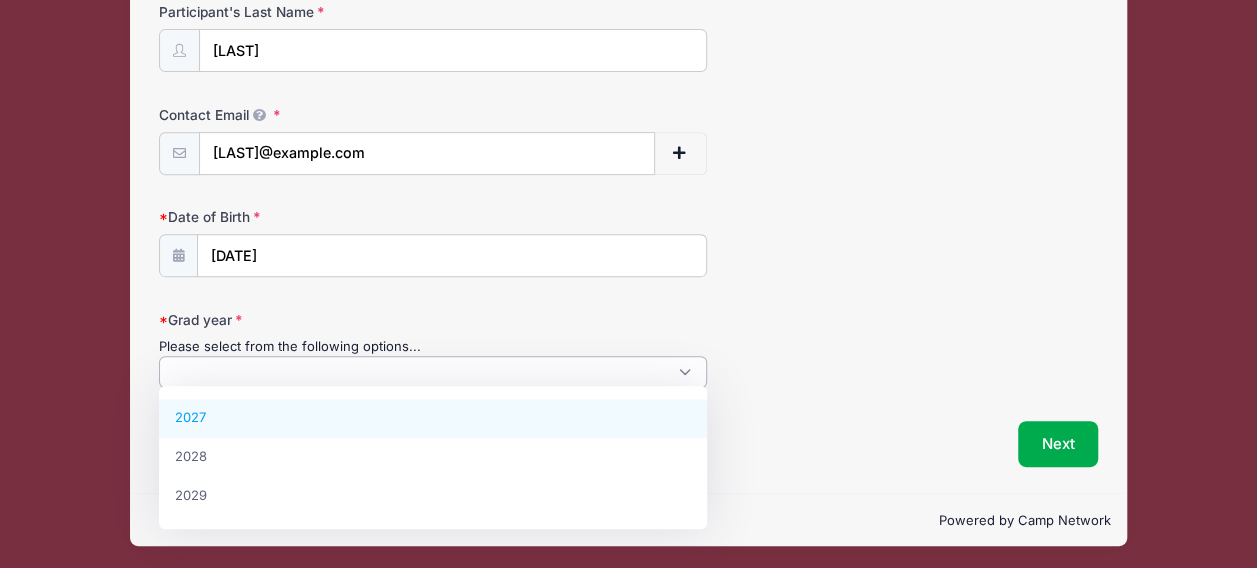 select on "2027" 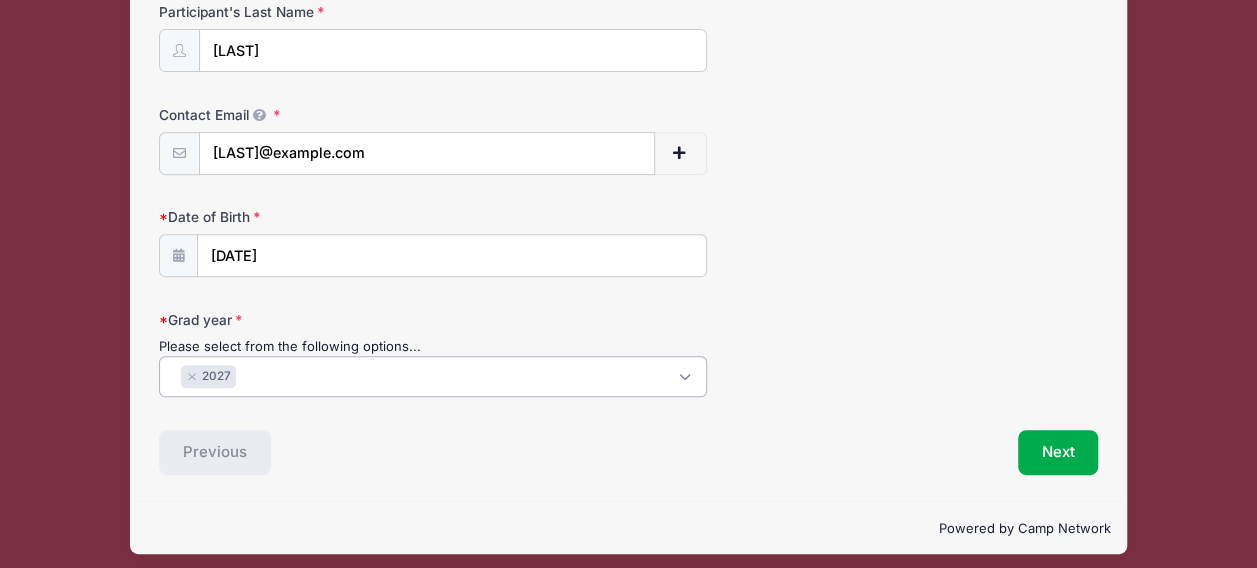 click on "Previous" at bounding box center [388, 453] 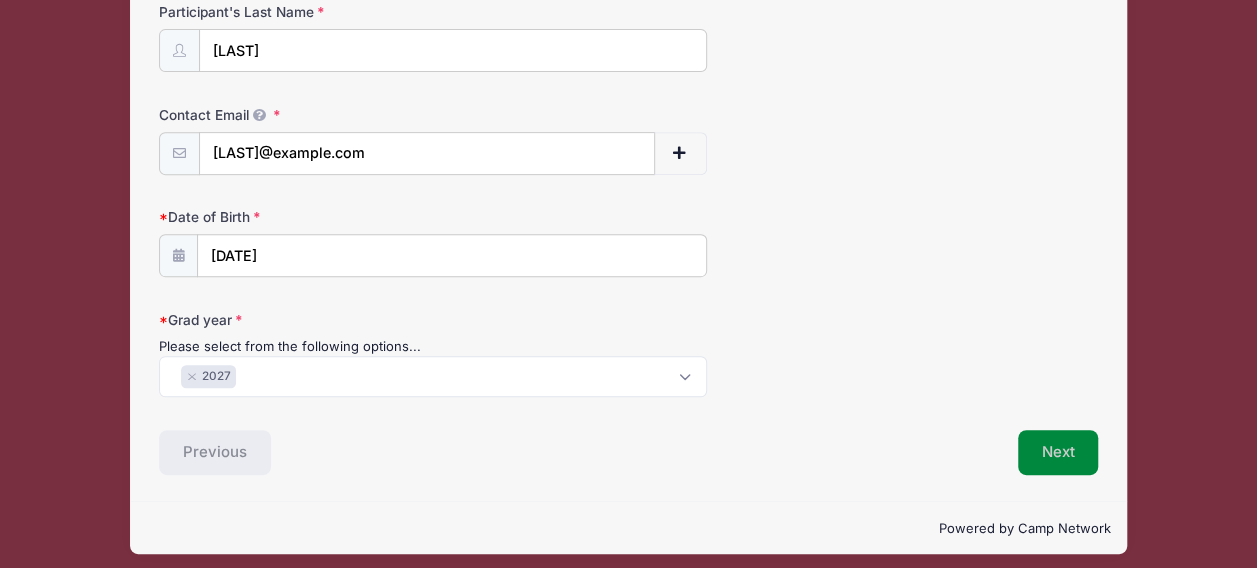 click on "Next" at bounding box center (1058, 453) 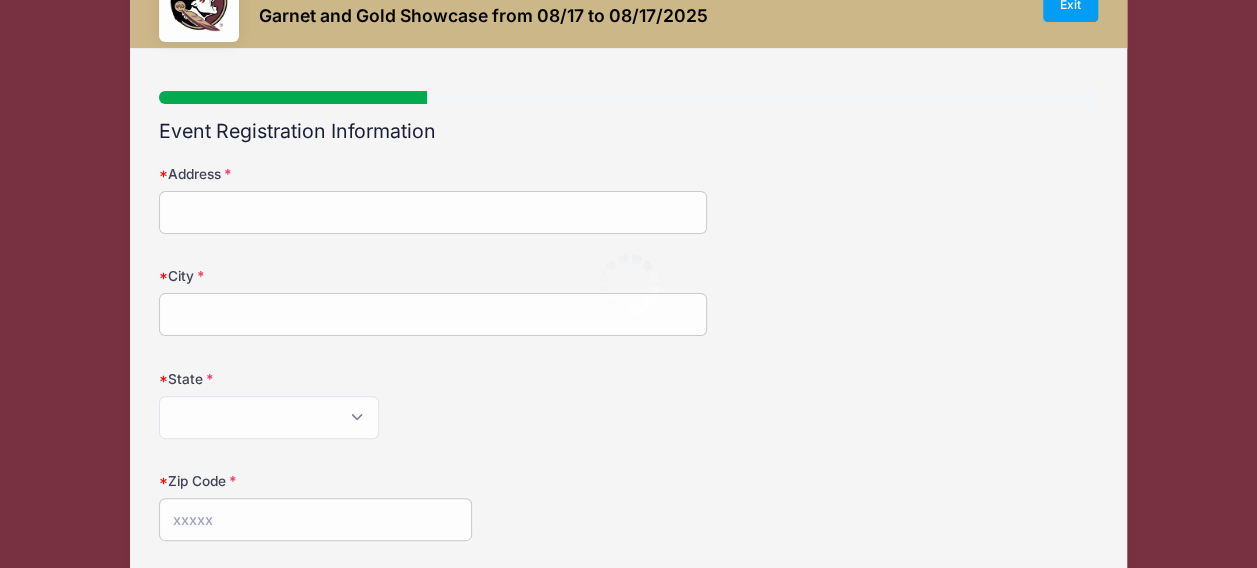 scroll, scrollTop: 0, scrollLeft: 0, axis: both 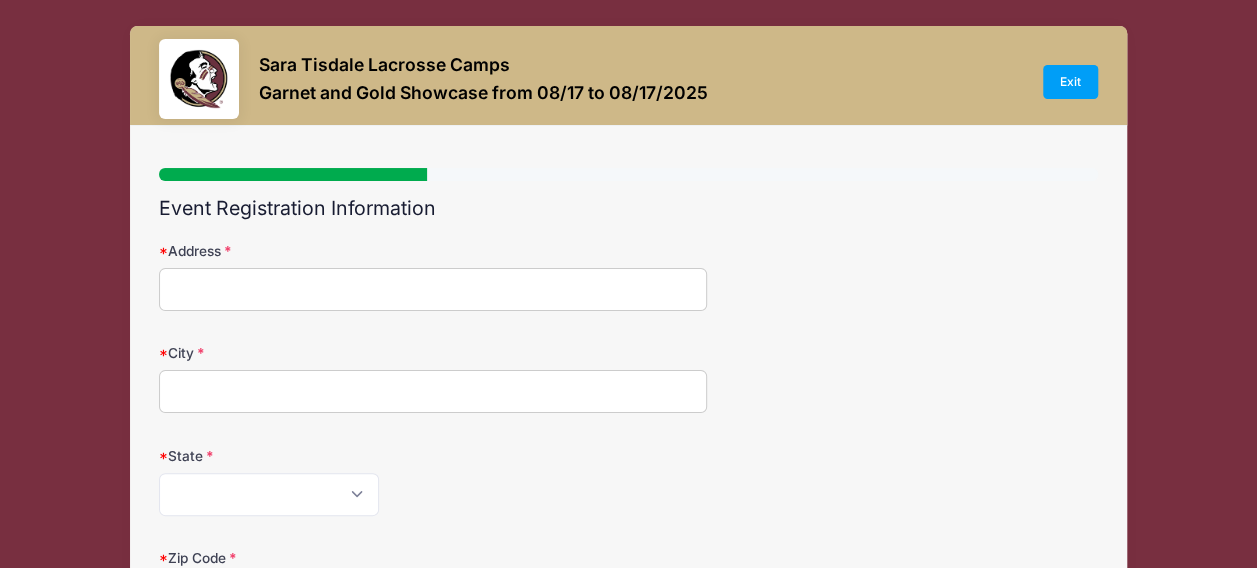 click on "Address" at bounding box center (433, 289) 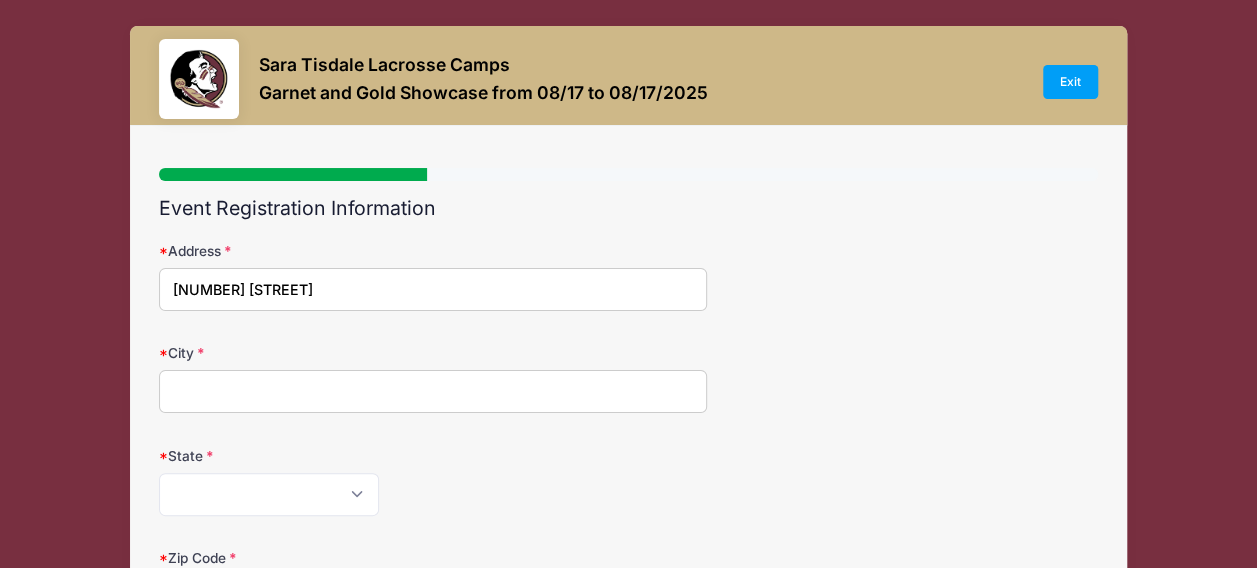 type on "[CITY]" 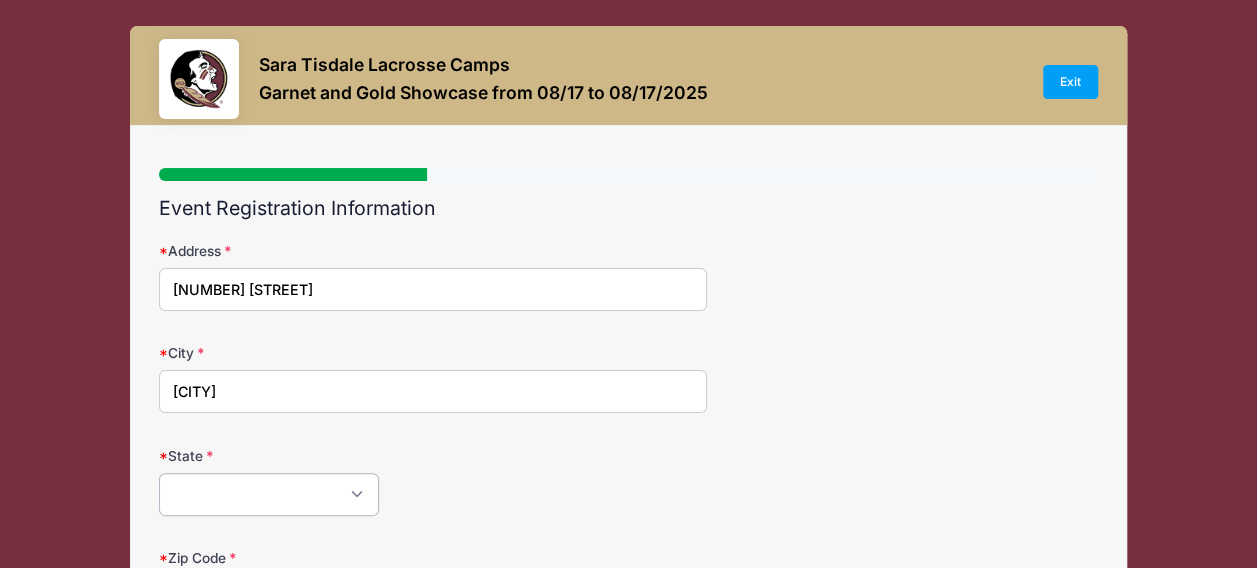 select on "NY" 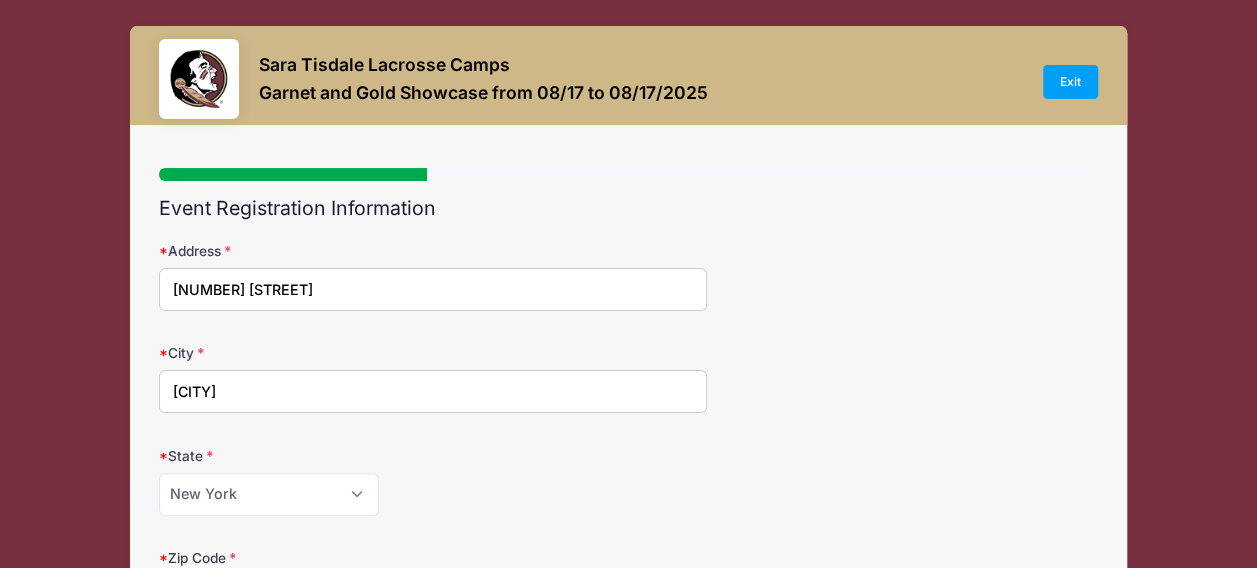 type on "[NUMBER]" 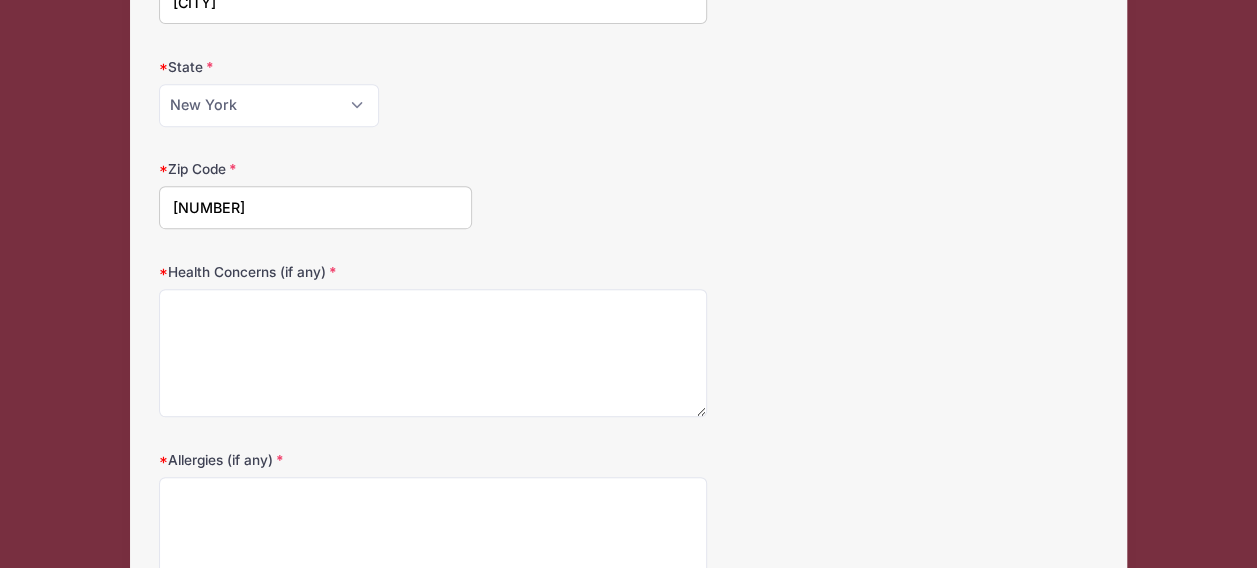 scroll, scrollTop: 400, scrollLeft: 0, axis: vertical 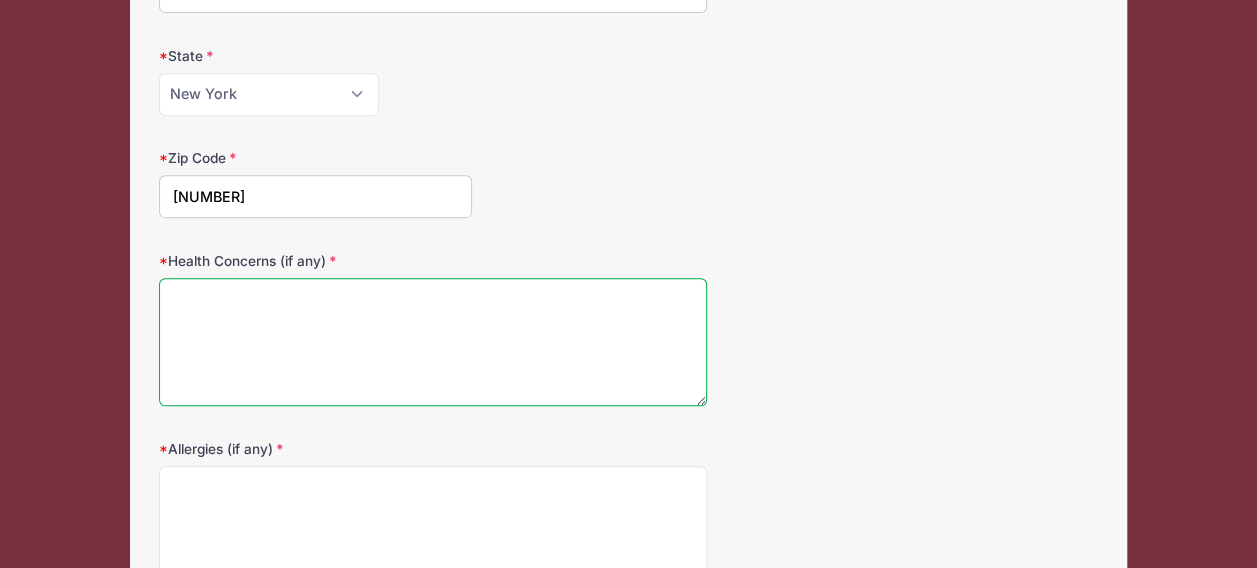 click on "Health Concerns (if any)" at bounding box center (433, 342) 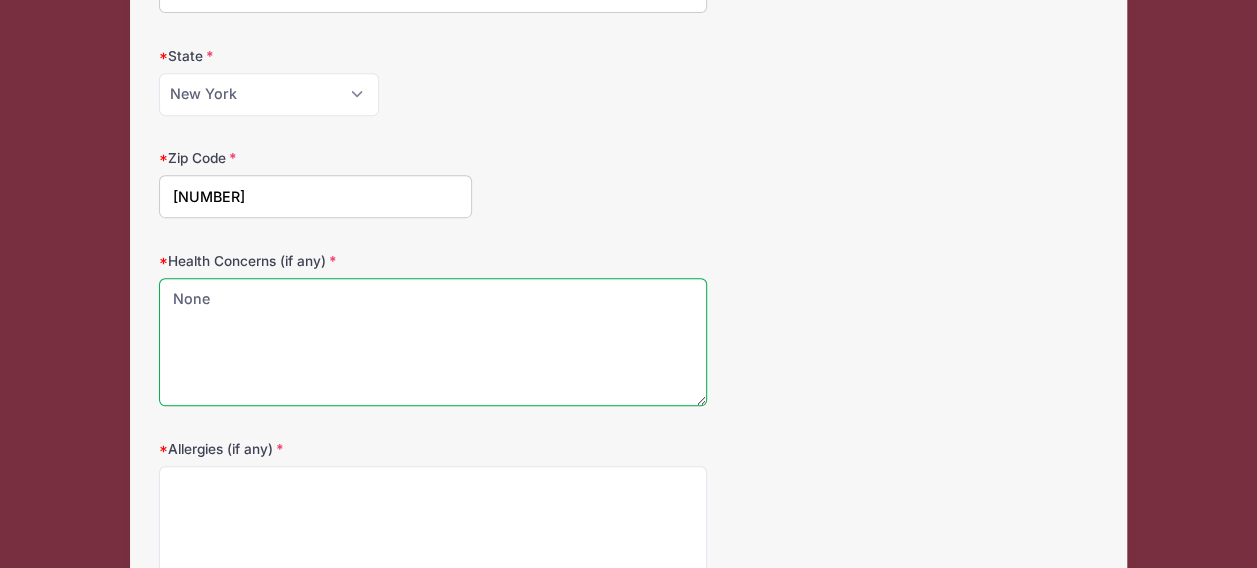 type on "None" 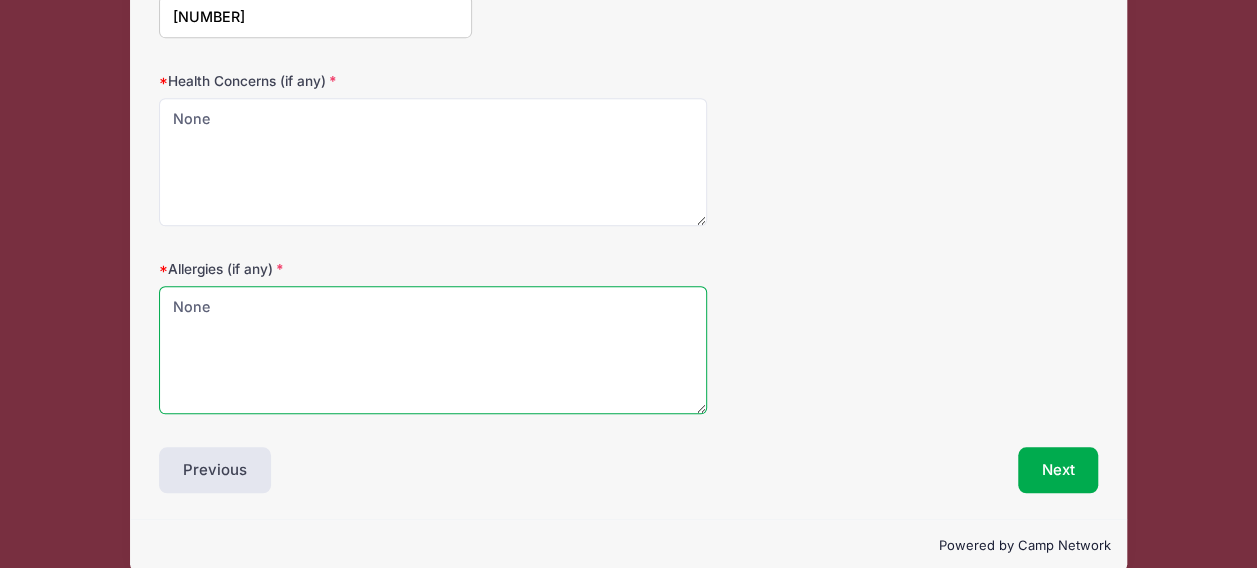 scroll, scrollTop: 600, scrollLeft: 0, axis: vertical 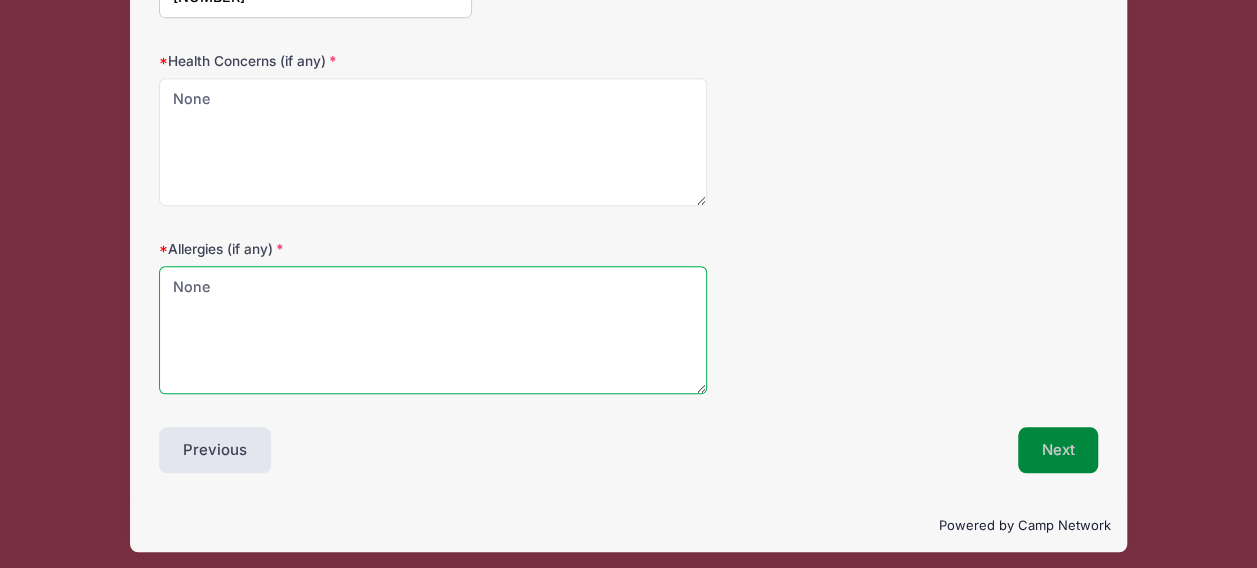 type on "None" 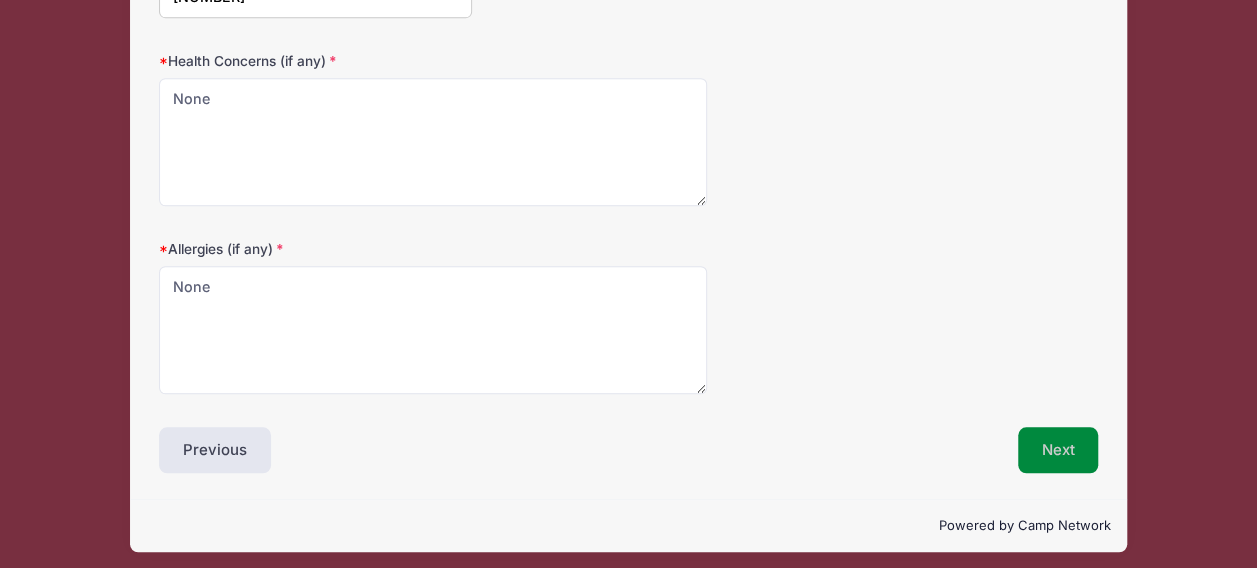 click on "Next" at bounding box center [1058, 450] 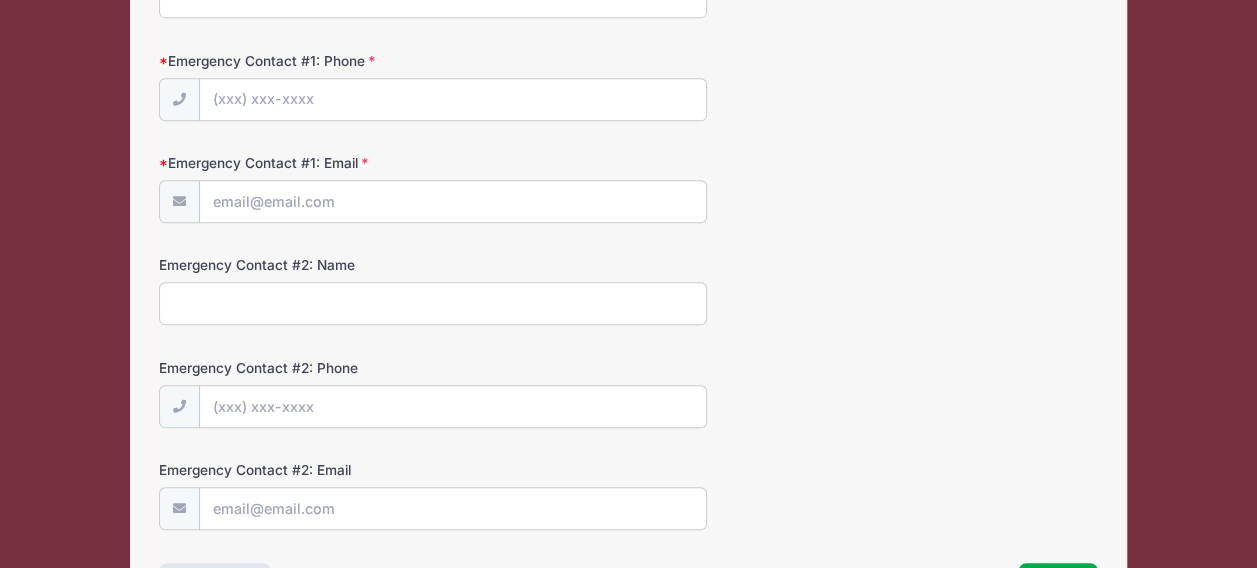 scroll, scrollTop: 21, scrollLeft: 0, axis: vertical 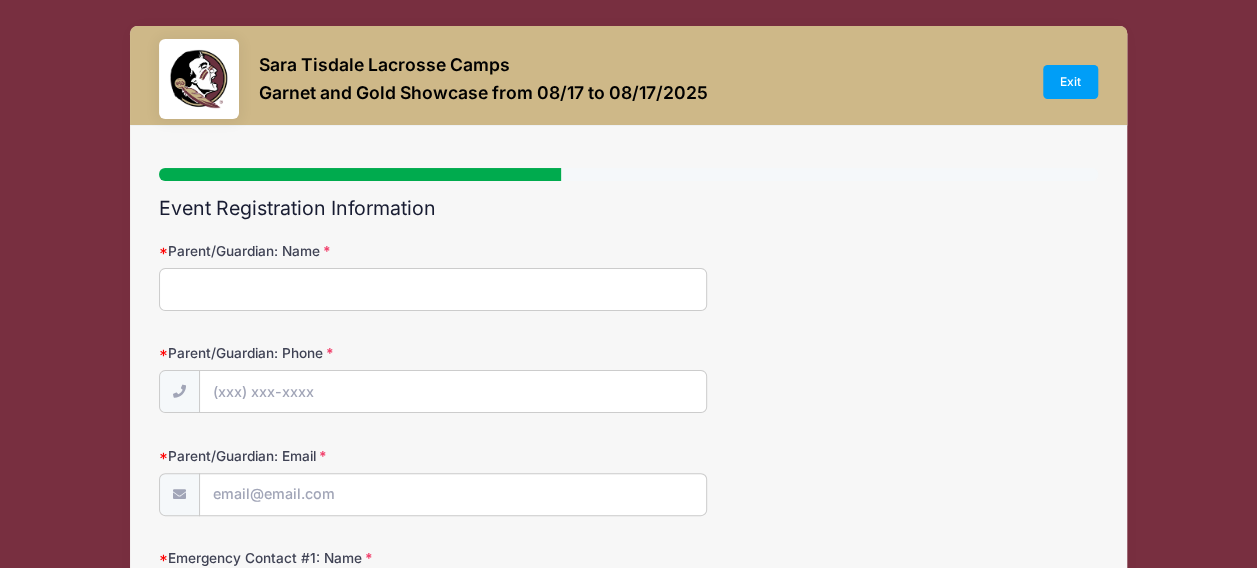 click on "Parent/Guardian: Name" at bounding box center [433, 289] 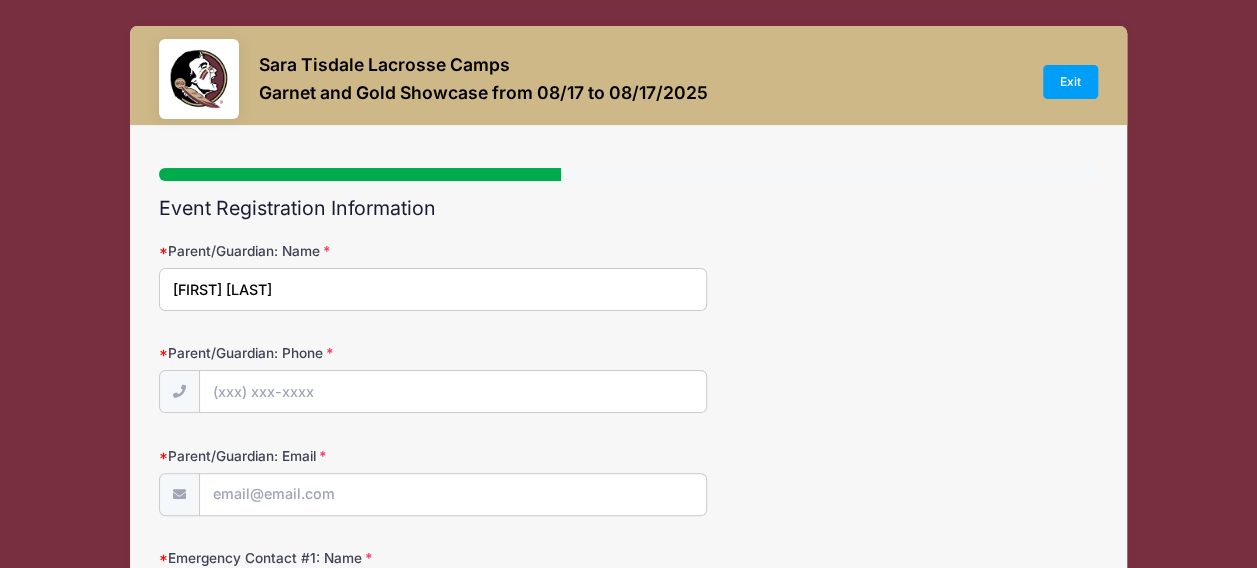 type on "[FIRST] [LAST]" 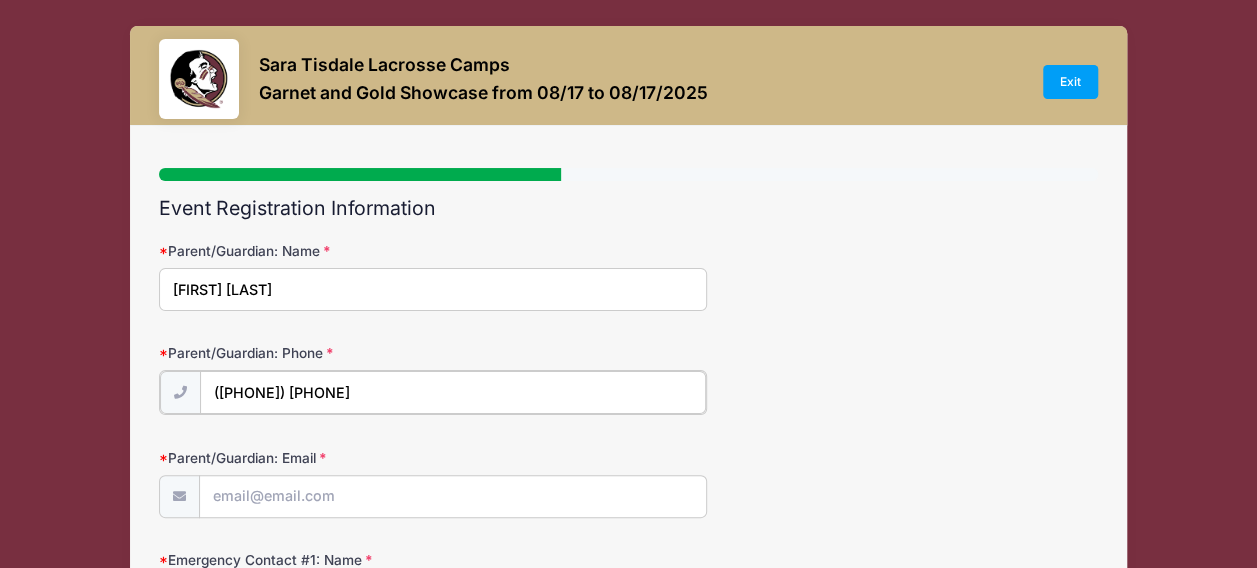 type on "([PHONE]) [PHONE]" 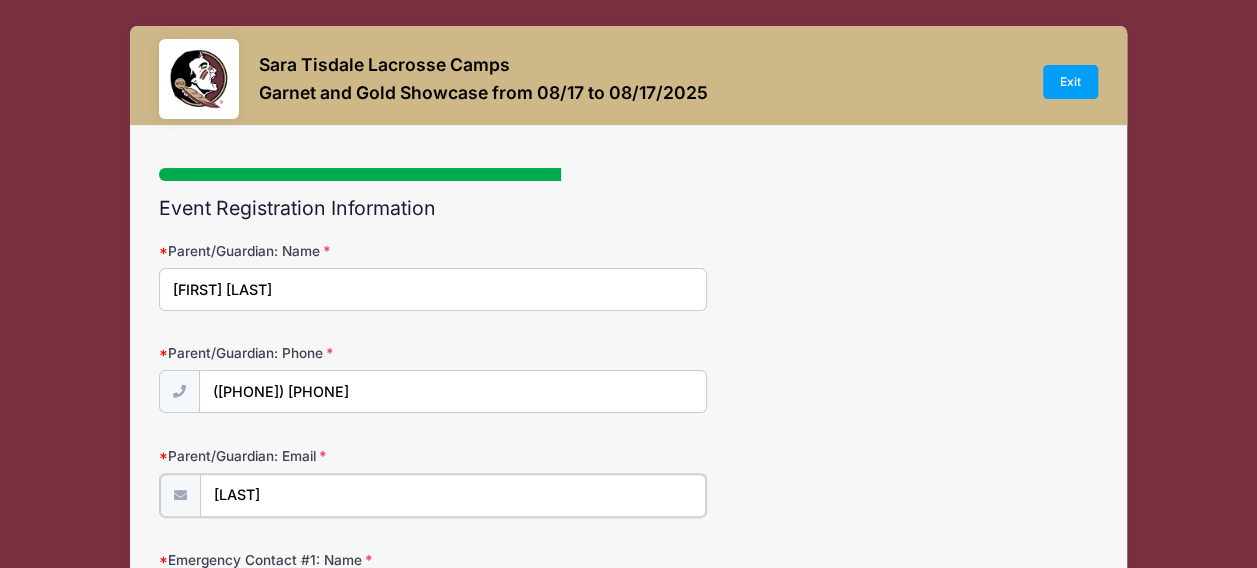 type on "[LAST]@example.com" 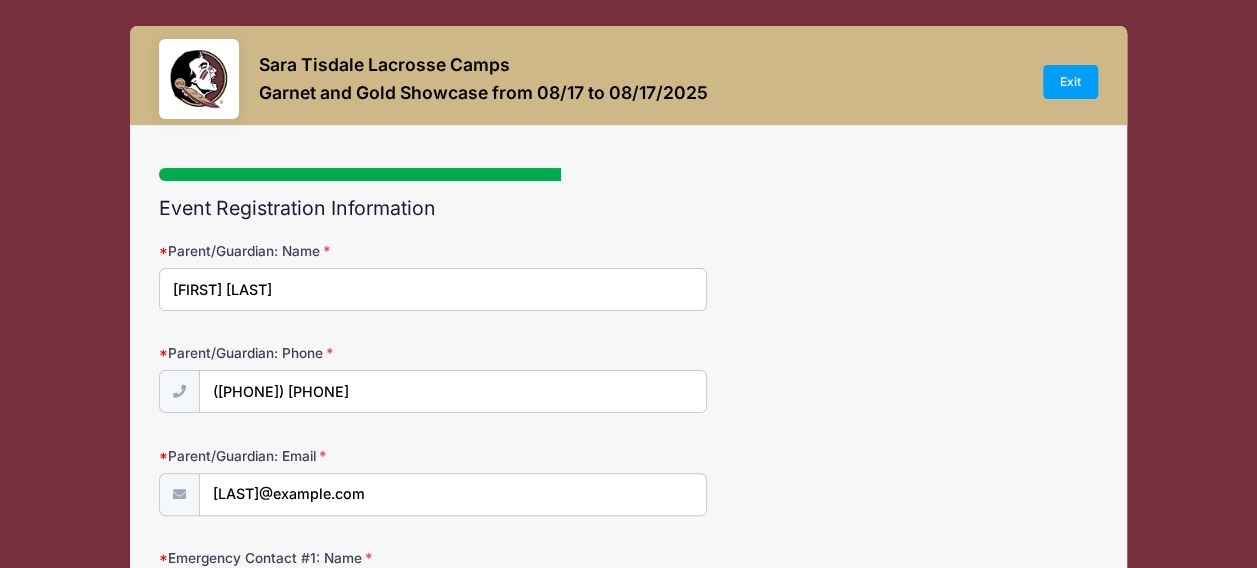 click on "Parent/Guardian: Email
[LAST]@example.com" at bounding box center [628, 481] 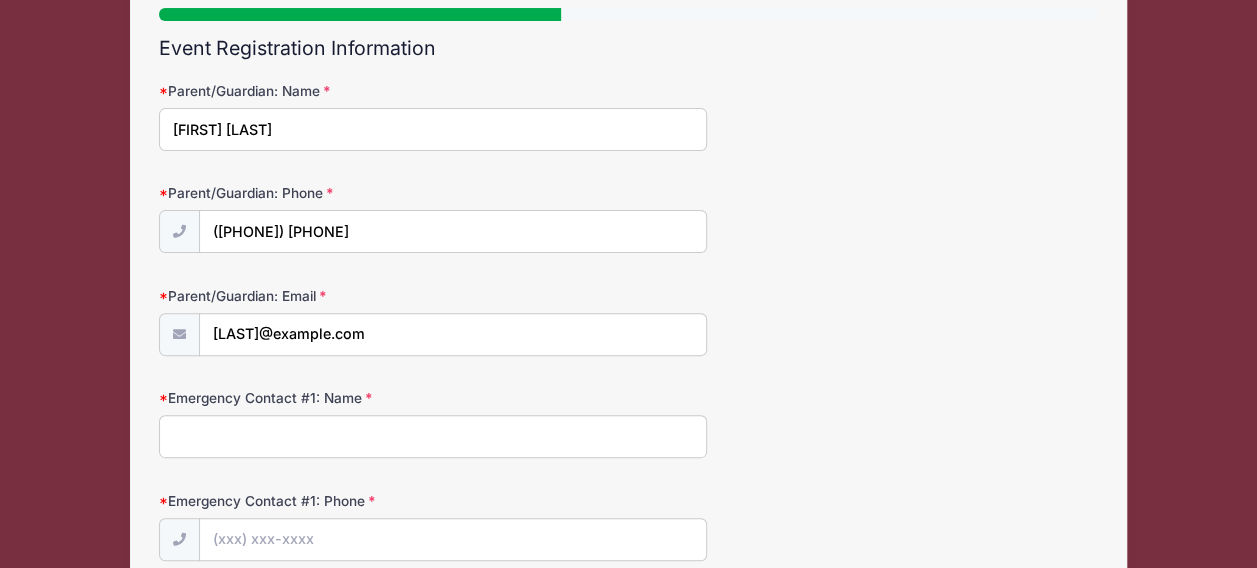 scroll, scrollTop: 200, scrollLeft: 0, axis: vertical 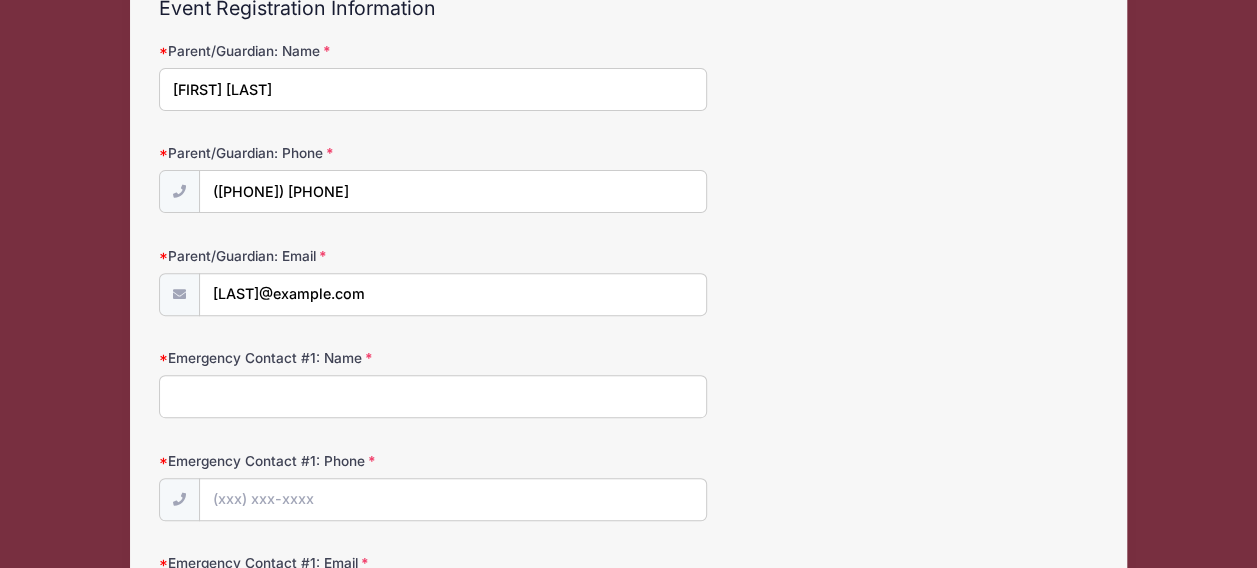 click on "Emergency Contact #1: Name" at bounding box center [433, 396] 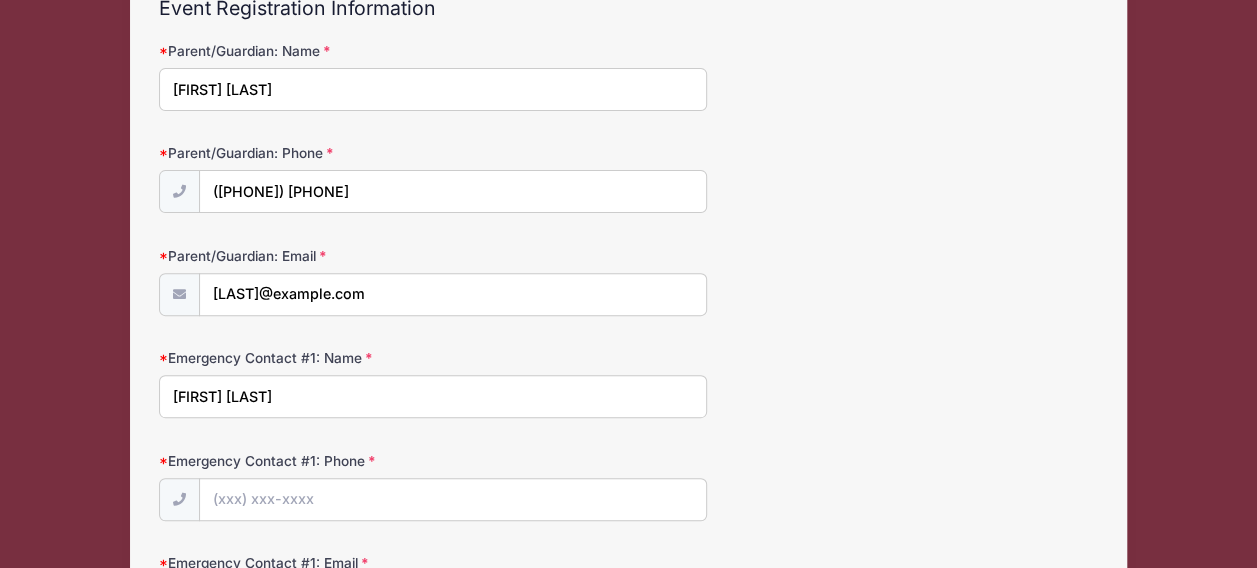 type on "[FIRST] [LAST]" 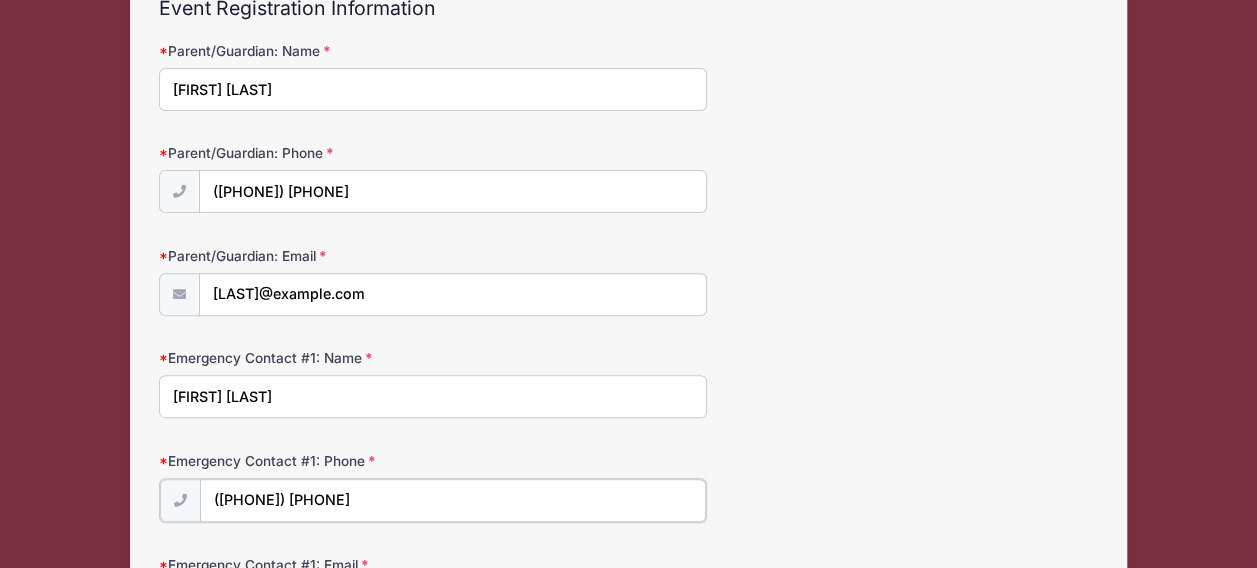 type on "([PHONE]) [PHONE]" 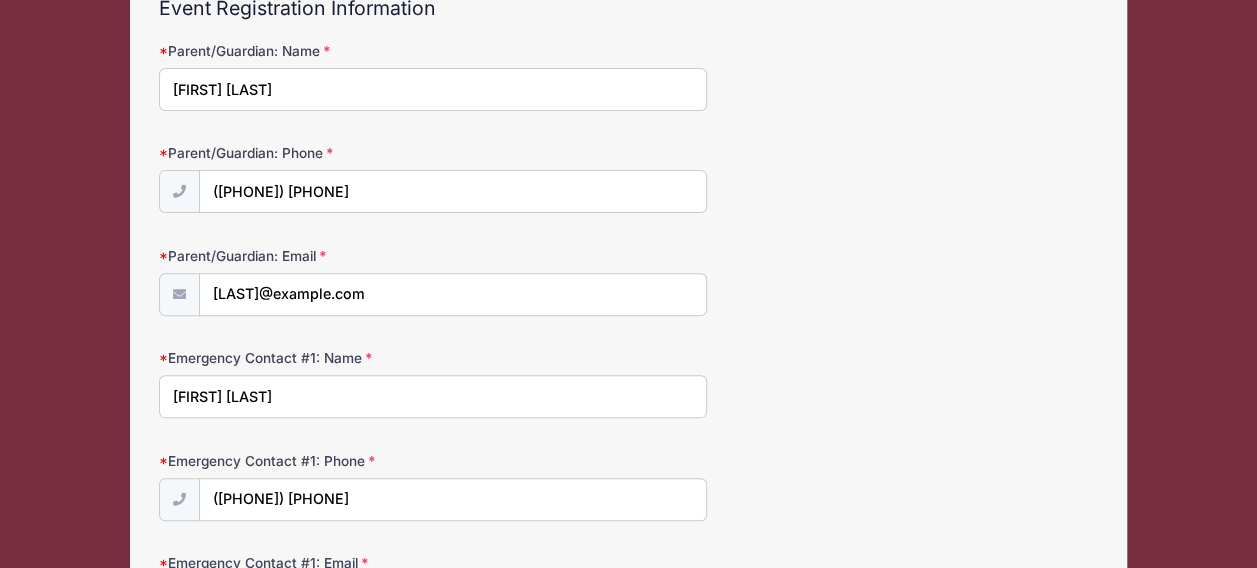 scroll, scrollTop: 514, scrollLeft: 0, axis: vertical 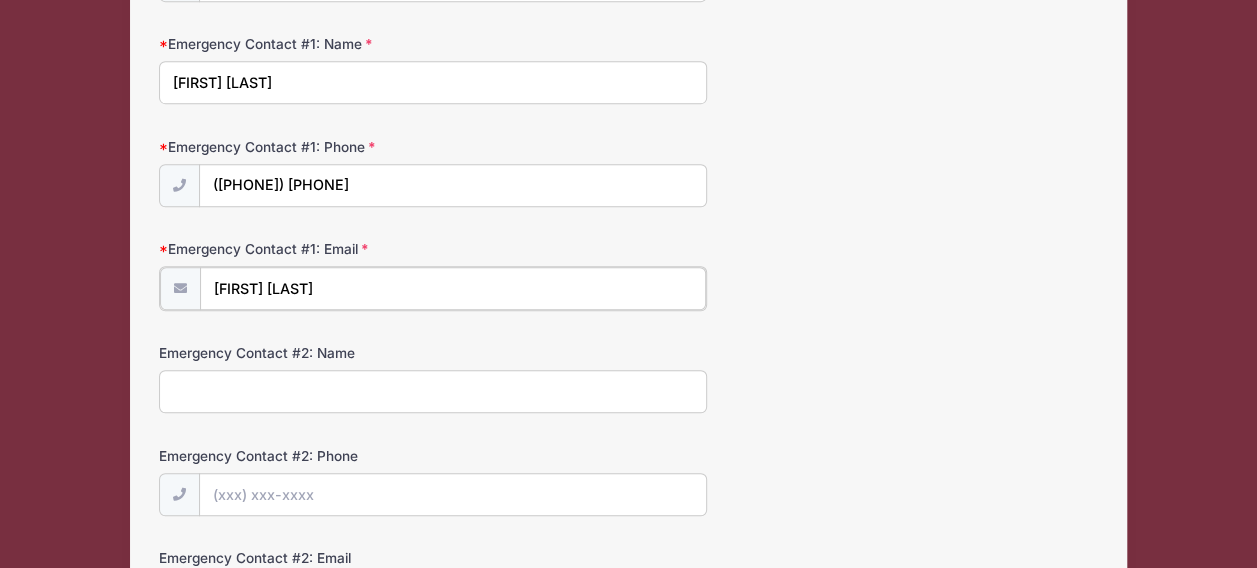 type on "[FIRST] [LAST]" 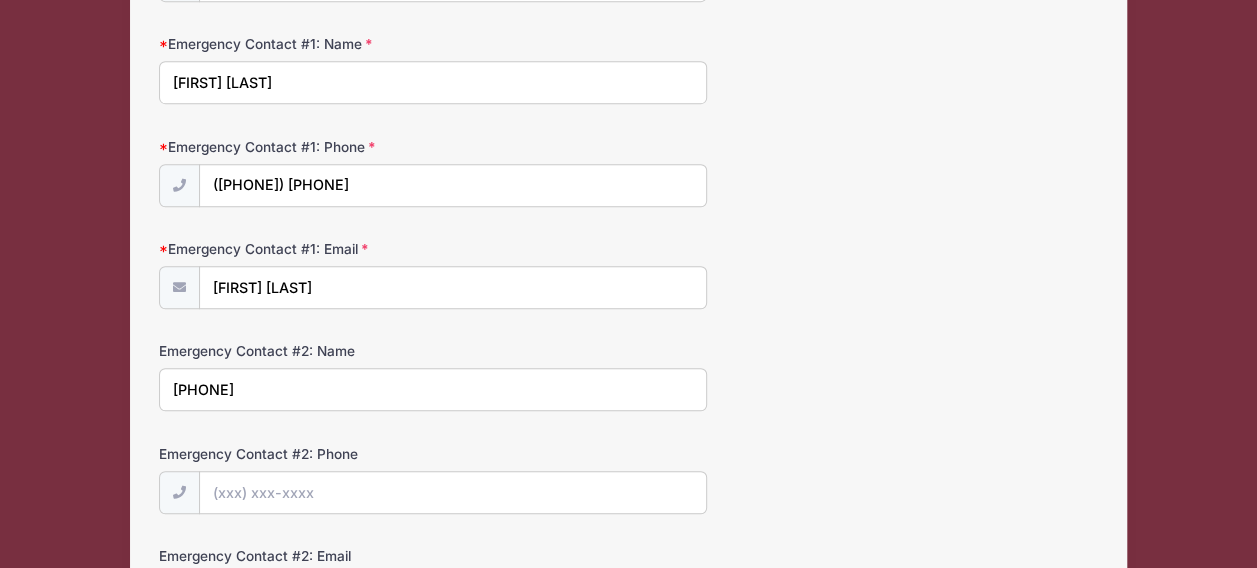 type on "[PHONE]" 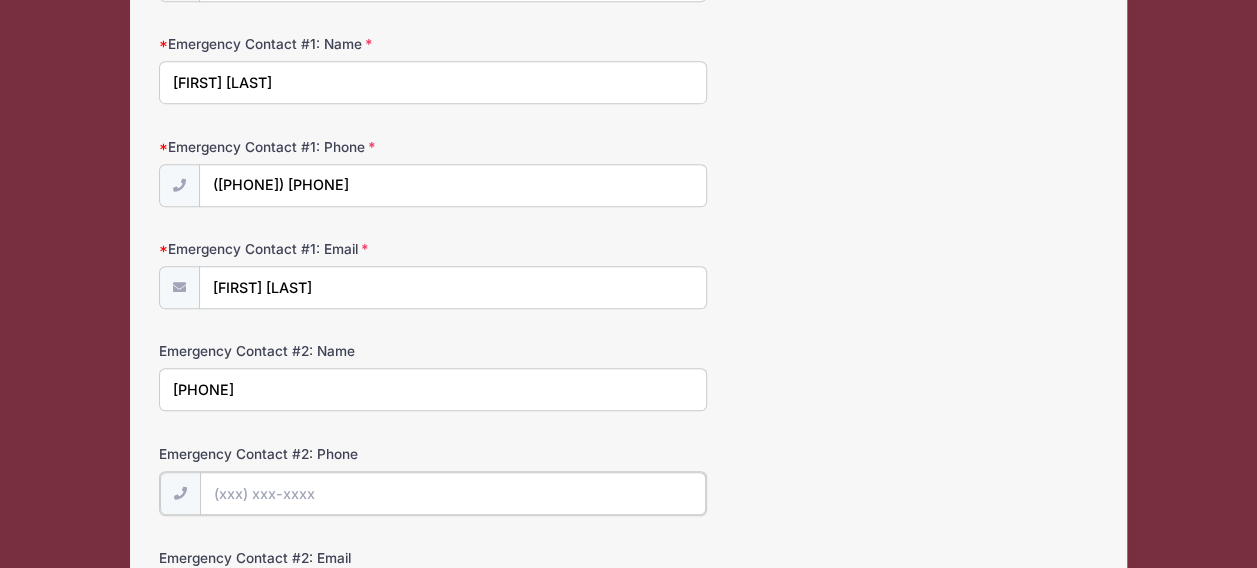 click on "Emergency Contact #2: Phone" at bounding box center [453, 493] 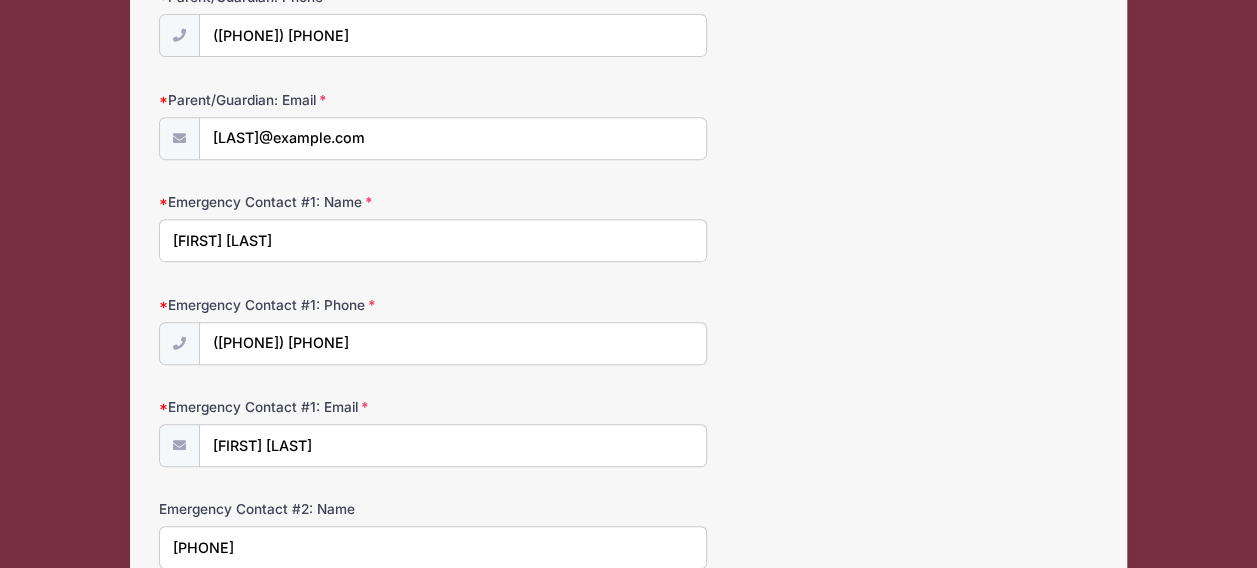 scroll, scrollTop: 314, scrollLeft: 0, axis: vertical 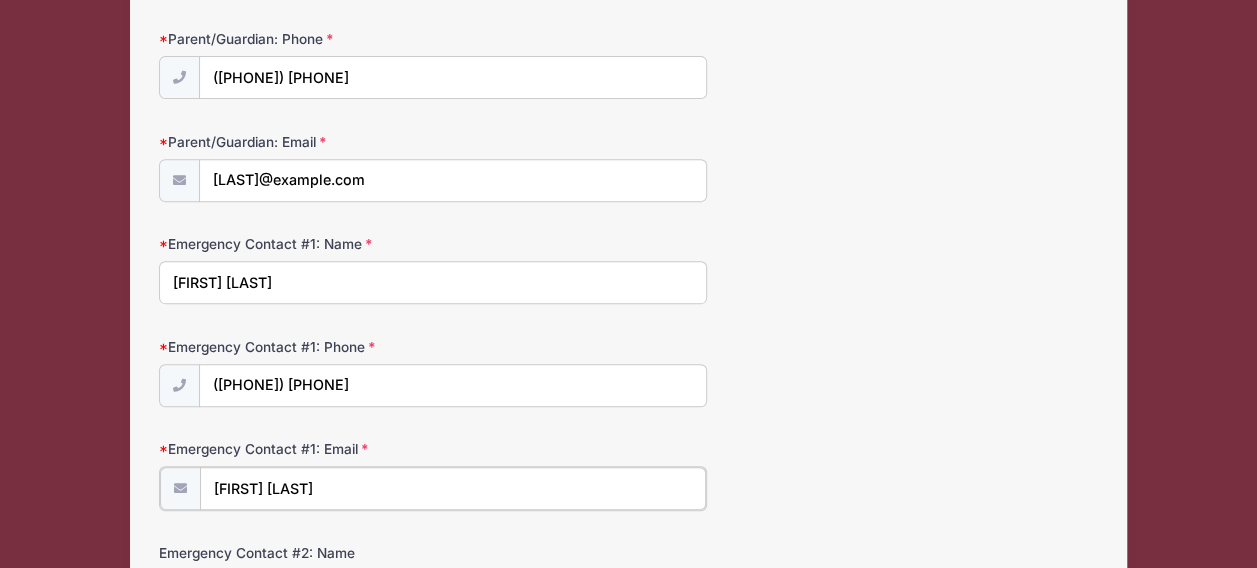 drag, startPoint x: 322, startPoint y: 490, endPoint x: 176, endPoint y: 484, distance: 146.12323 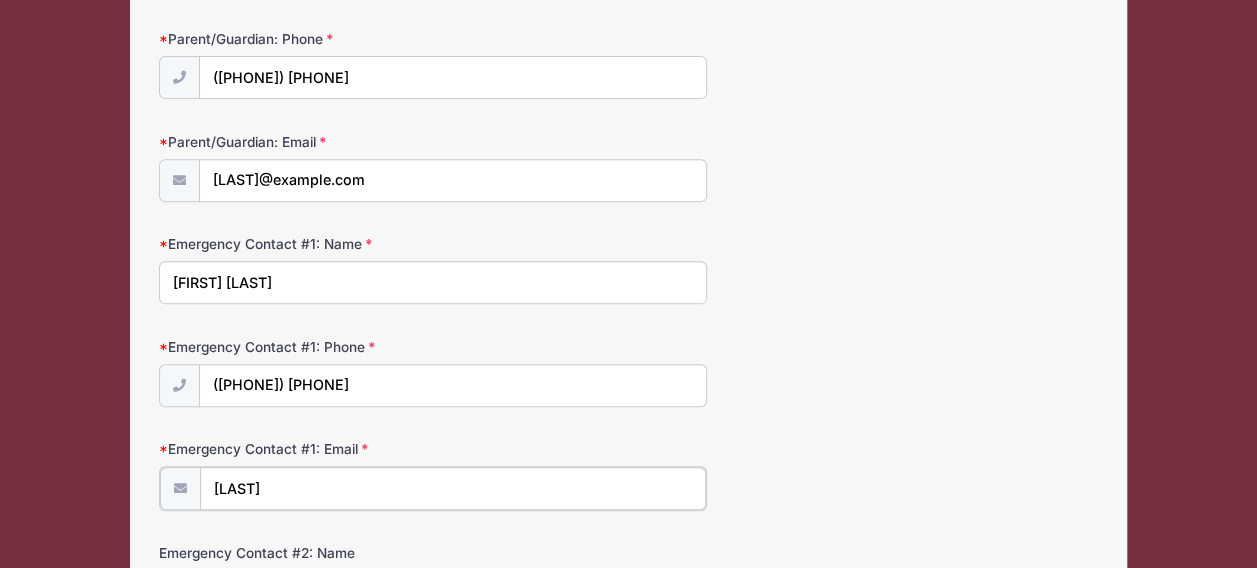 type on "[LAST]@example.com" 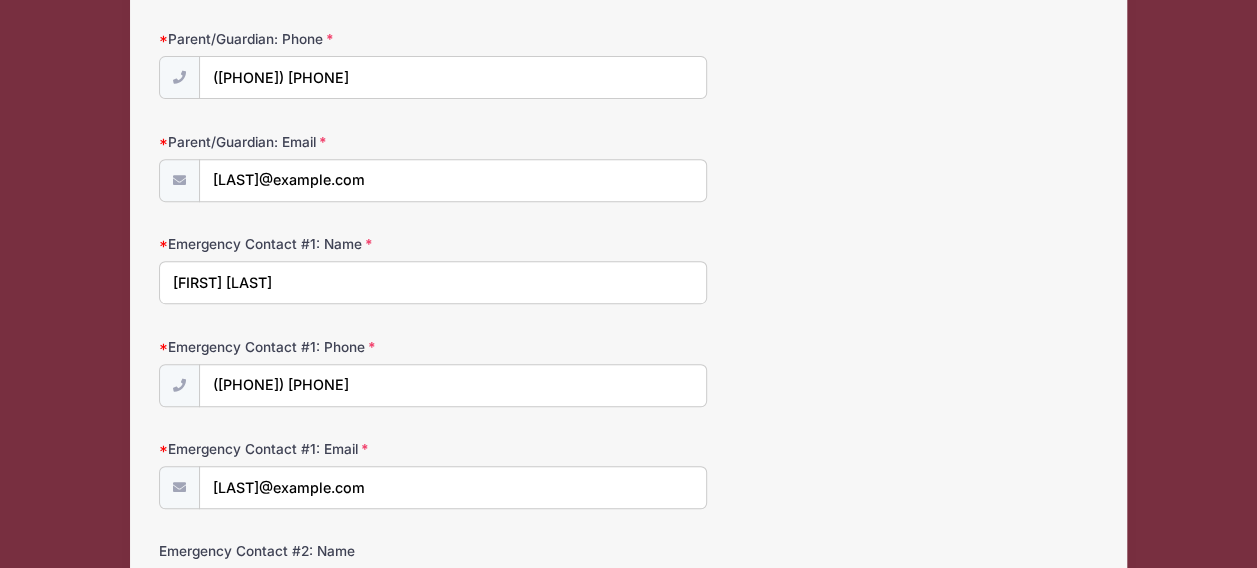 drag, startPoint x: 772, startPoint y: 454, endPoint x: 812, endPoint y: 468, distance: 42.379242 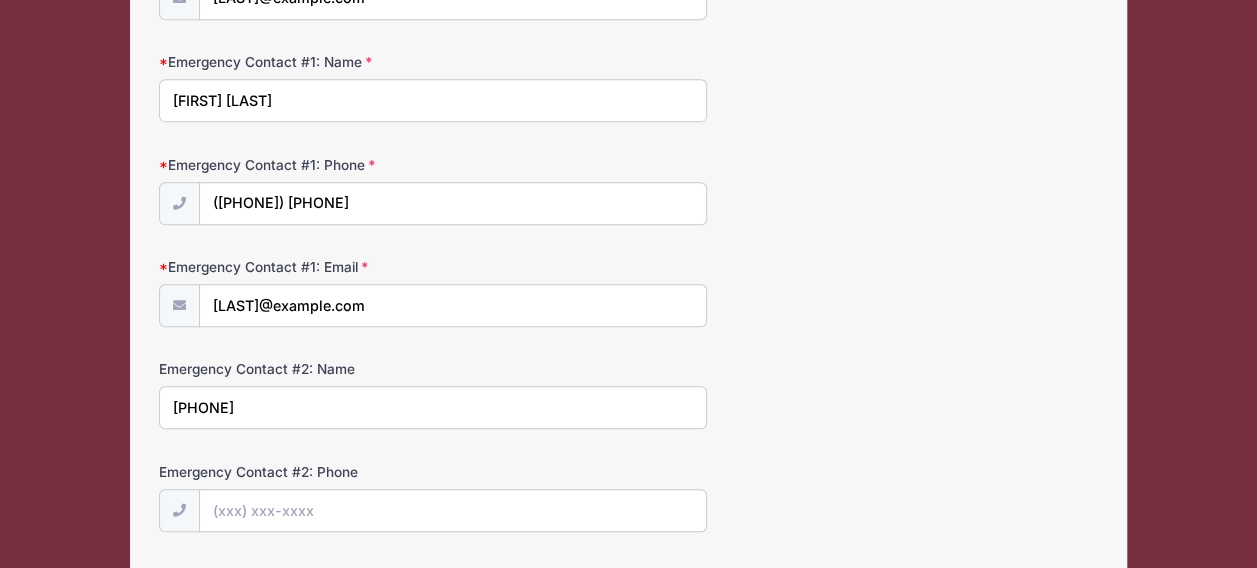 scroll, scrollTop: 514, scrollLeft: 0, axis: vertical 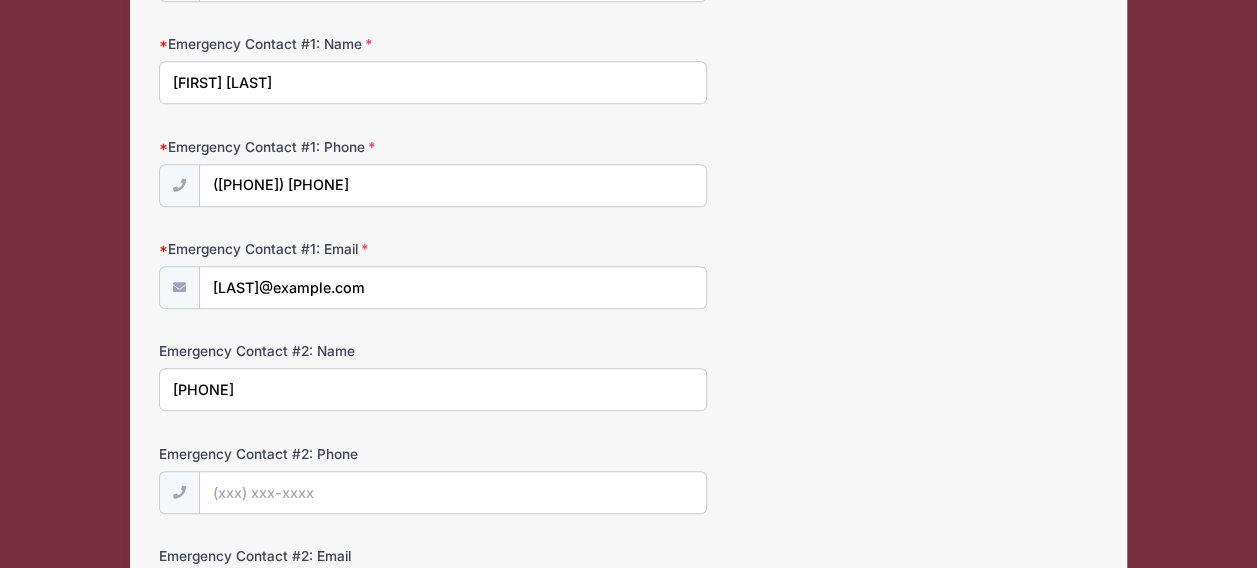 drag, startPoint x: 294, startPoint y: 390, endPoint x: 118, endPoint y: 373, distance: 176.81912 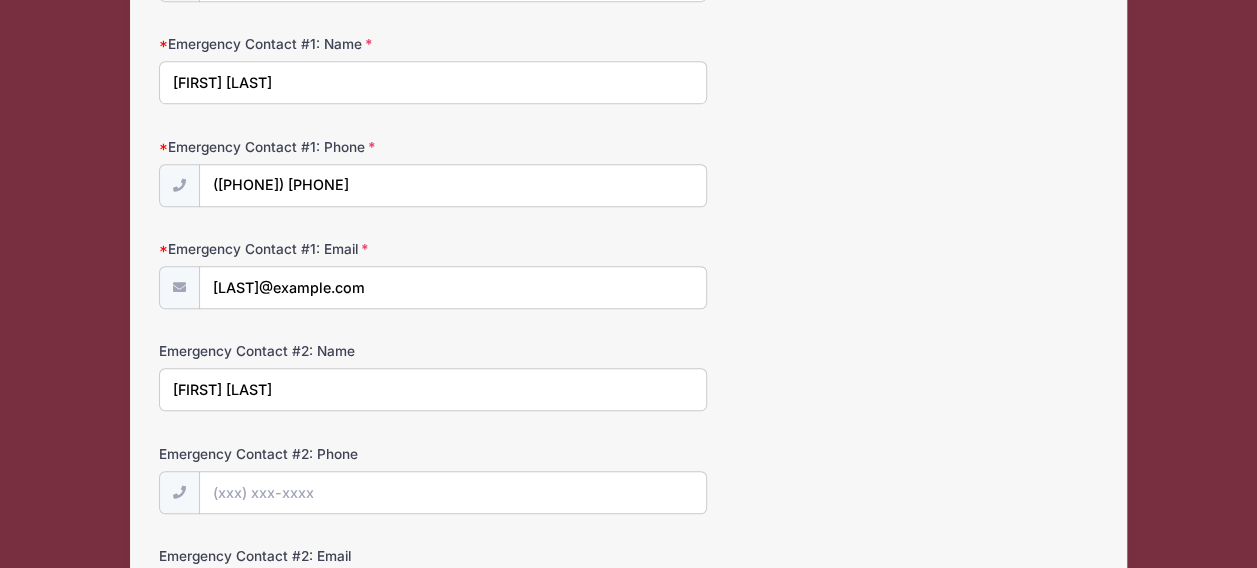 type on "[FIRST] [LAST]" 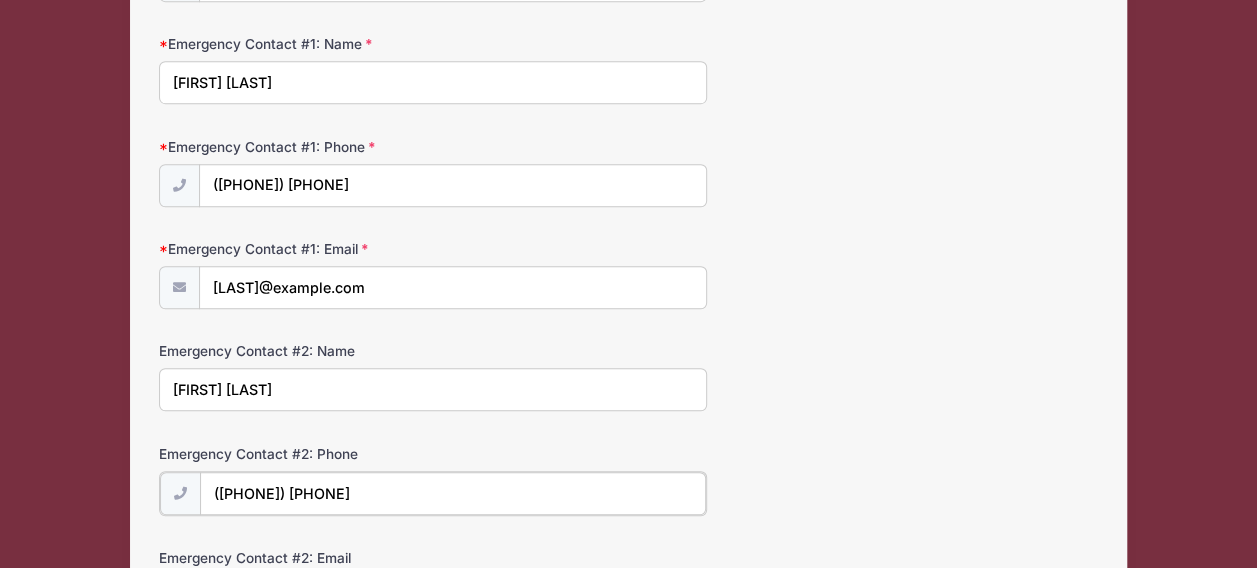 type on "([PHONE]) [PHONE]" 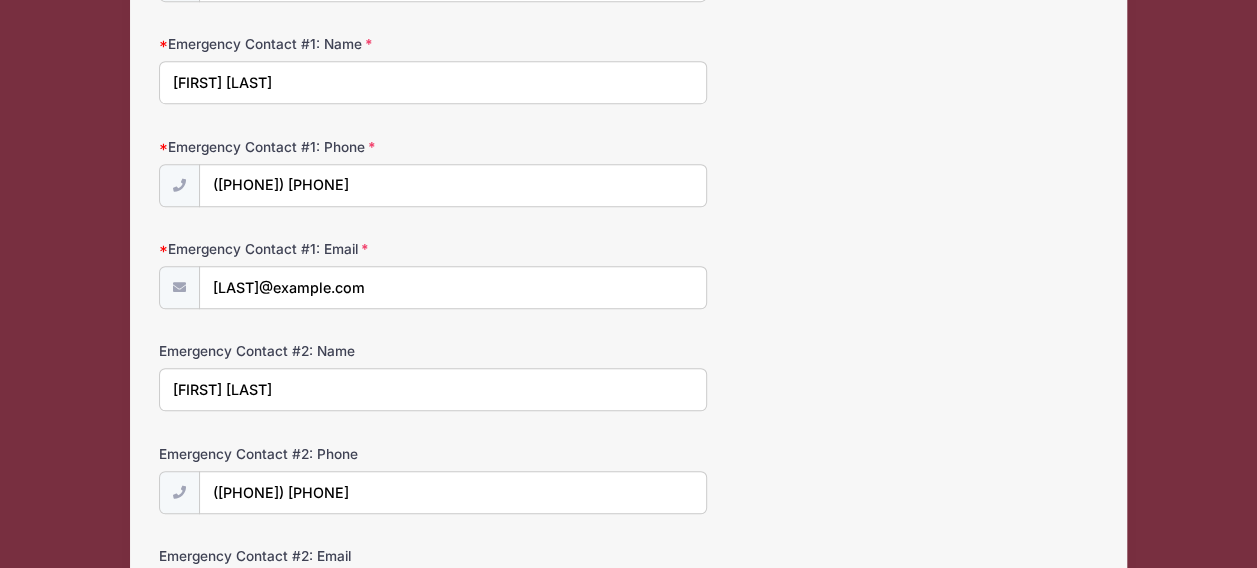 scroll, scrollTop: 740, scrollLeft: 0, axis: vertical 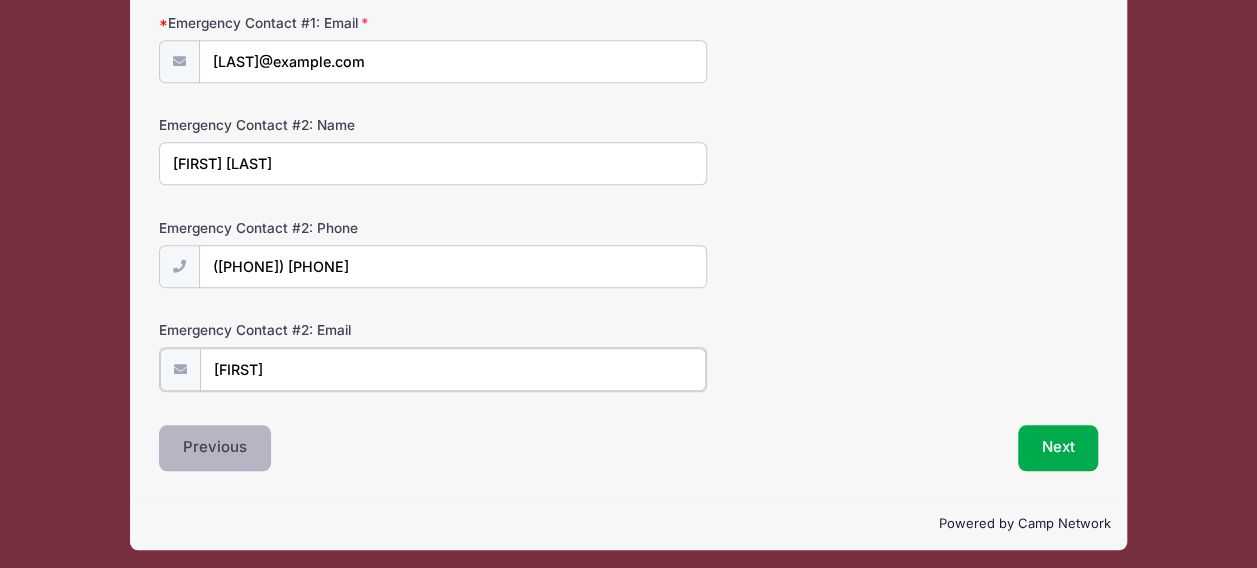 type on "[FIRST]@example.com" 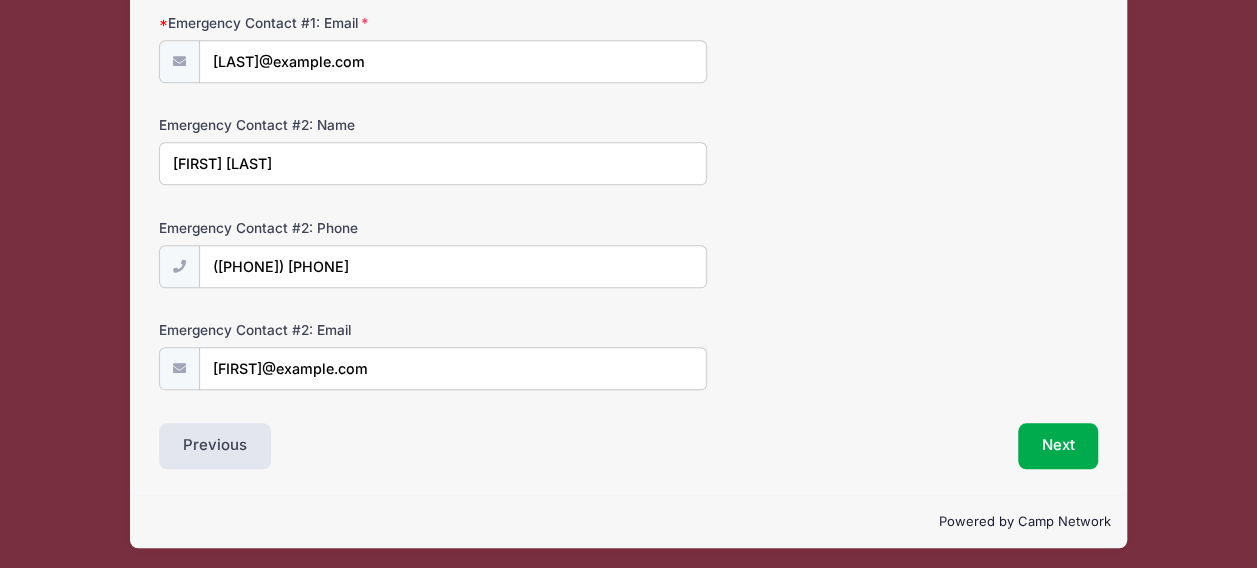 click on "Previous" at bounding box center [388, 446] 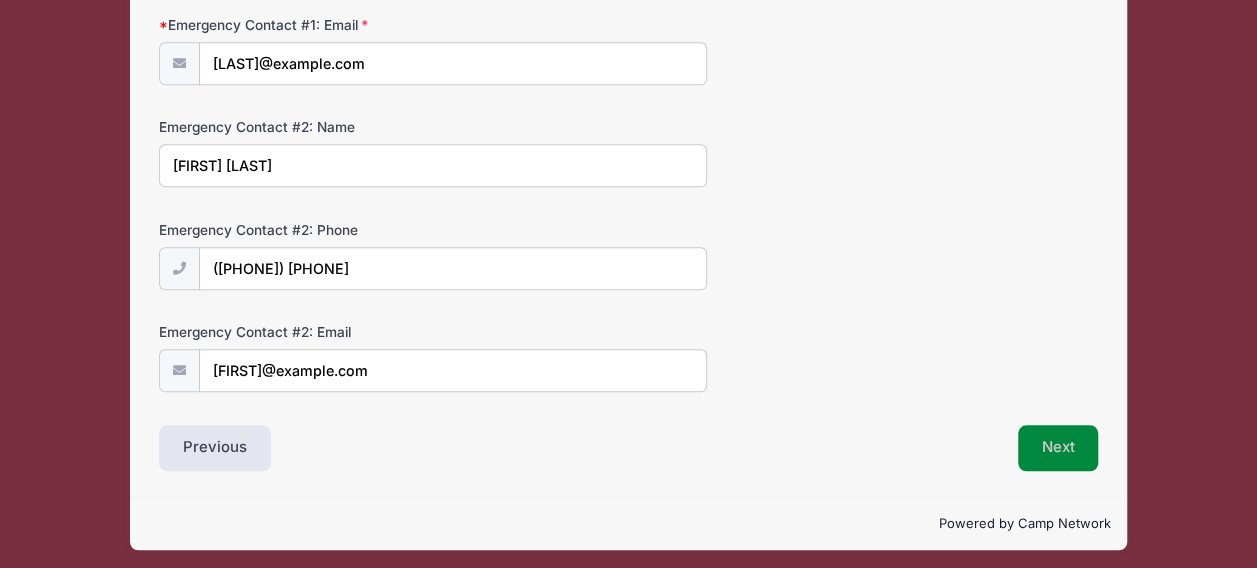 click on "Next" at bounding box center [1058, 448] 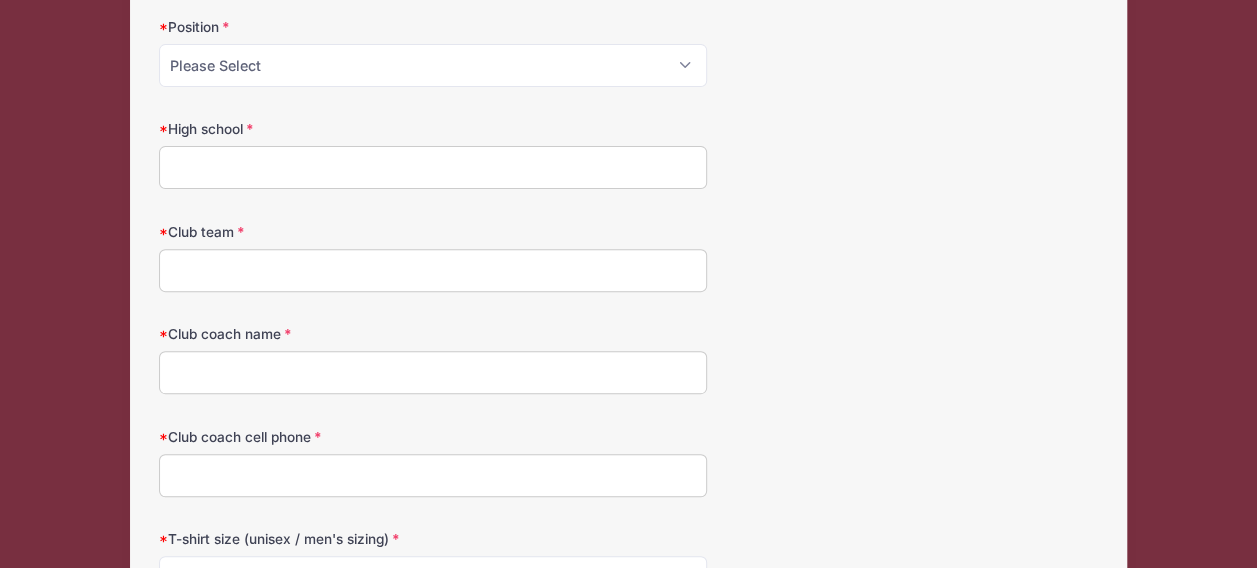 scroll, scrollTop: 0, scrollLeft: 0, axis: both 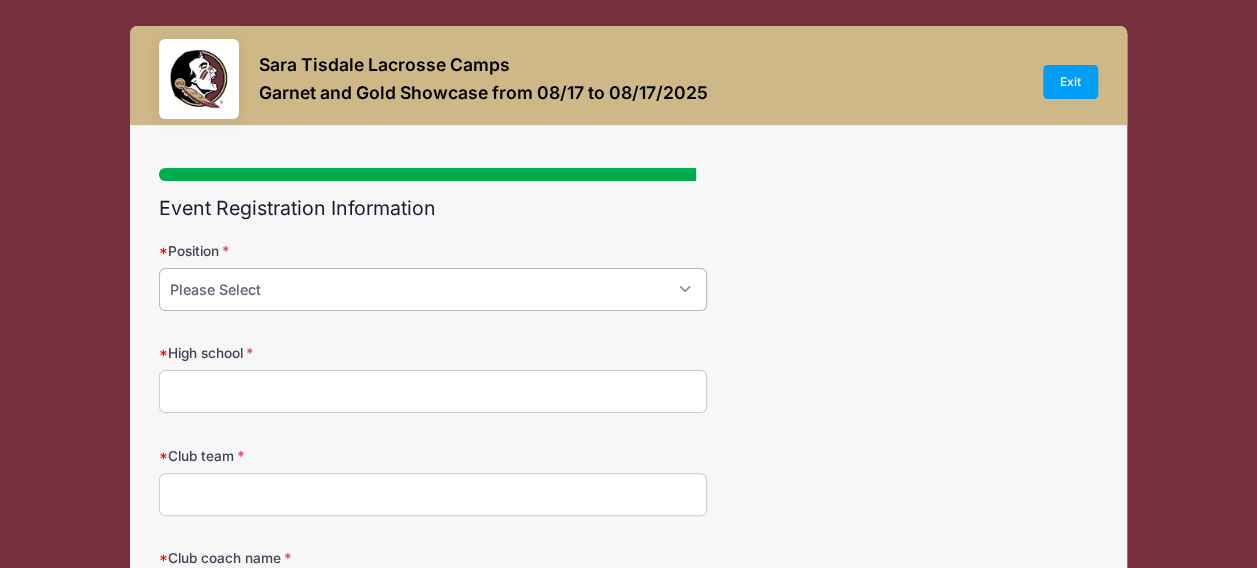 click on "Please Select Attack
Midfield
Defense
Goalie" at bounding box center [433, 289] 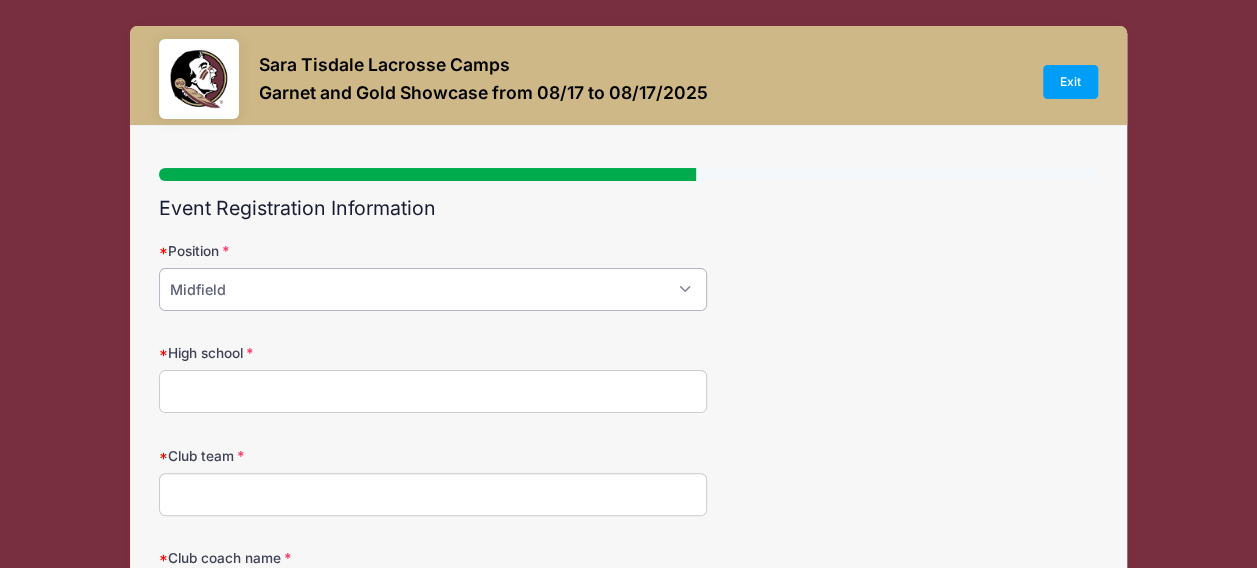 click on "Please Select Attack
Midfield
Defense
Goalie" at bounding box center (433, 289) 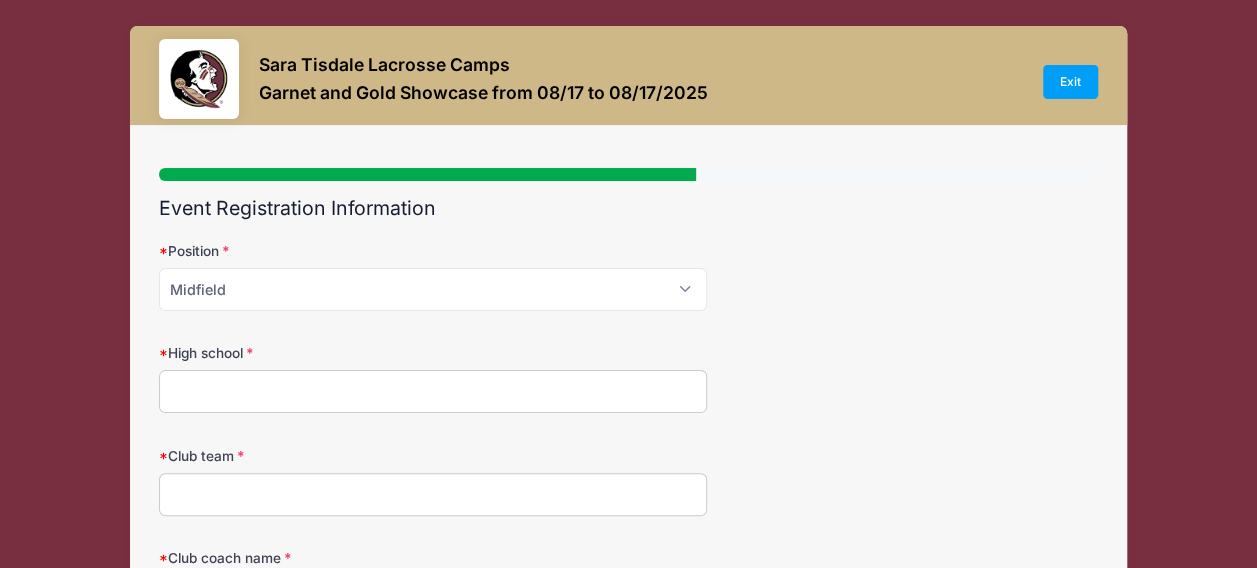 click on "High school" at bounding box center (433, 391) 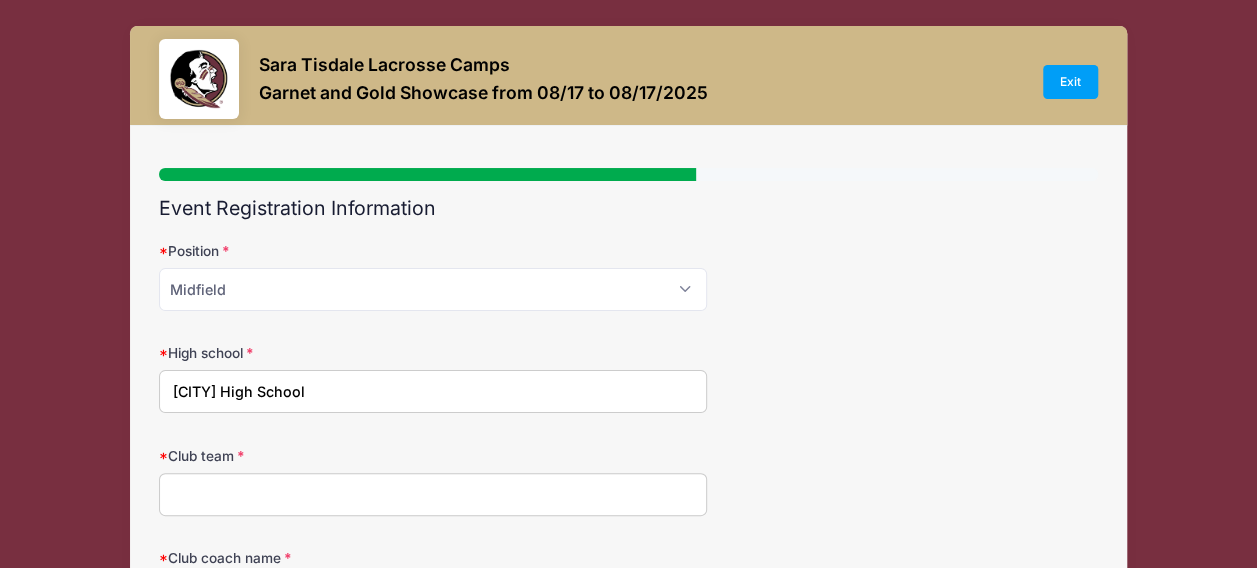 type on "[CITY] High School" 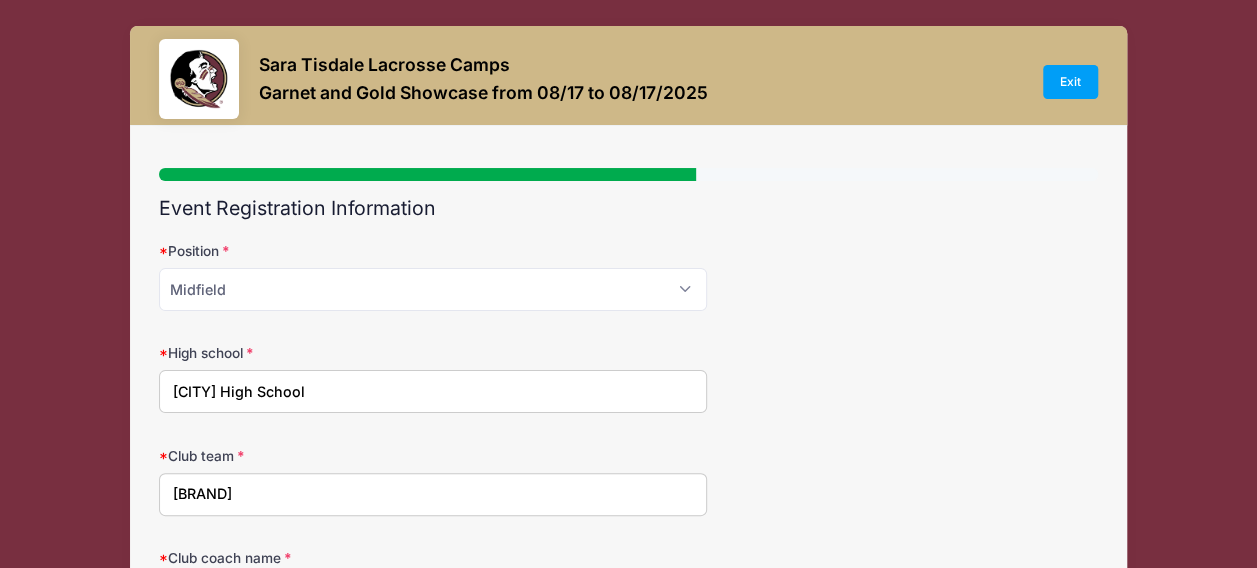 type on "[BRAND]" 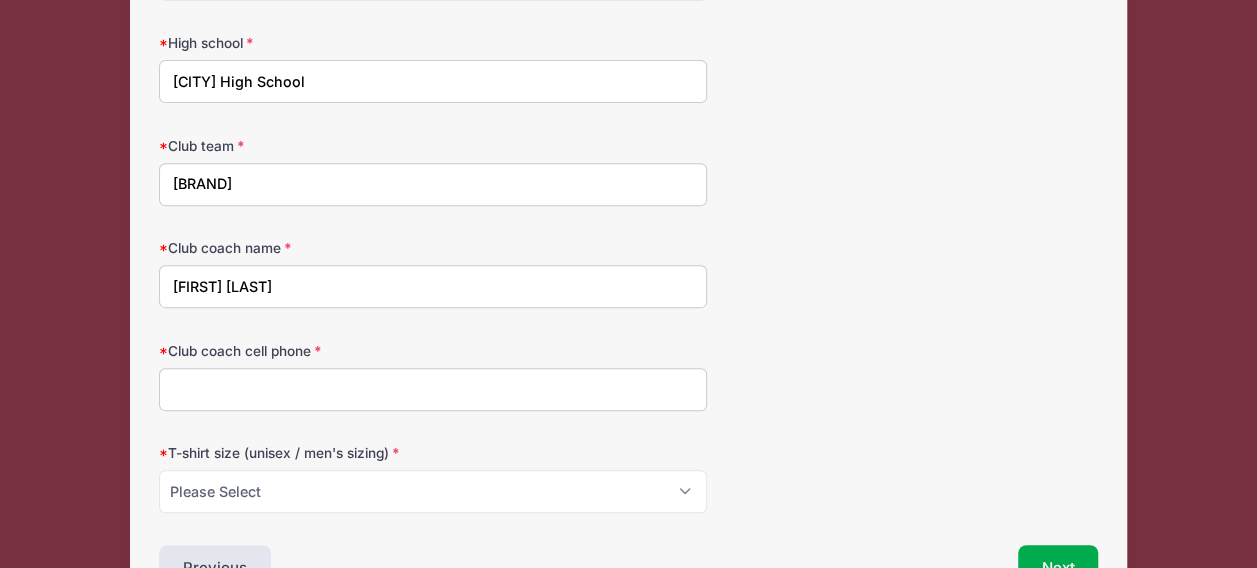 type on "[FIRST] [LAST]" 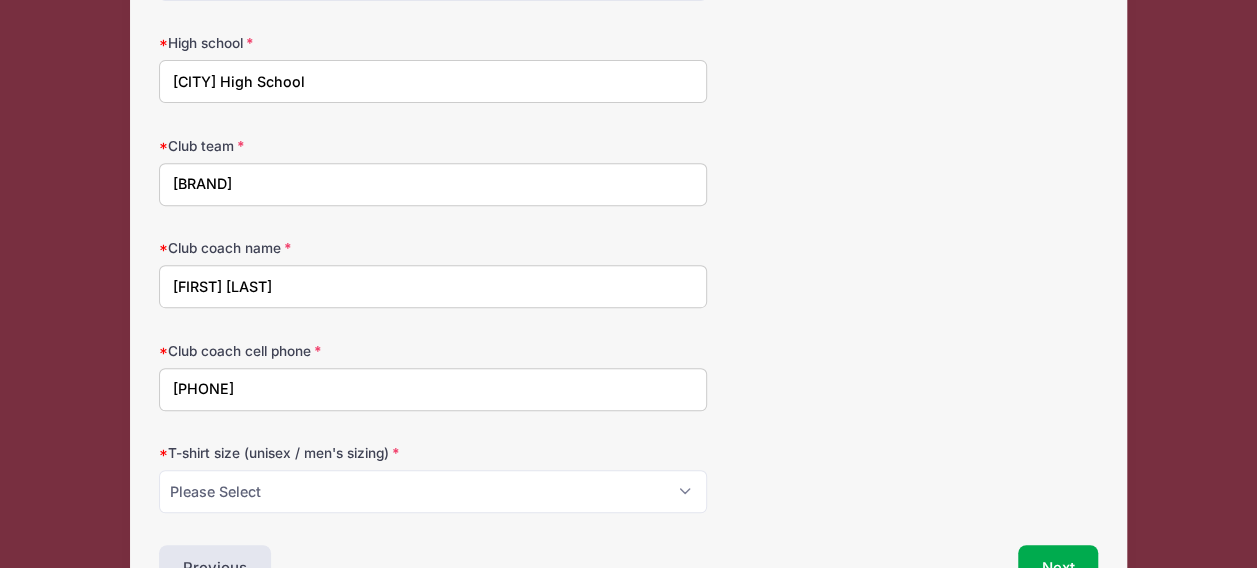 type on "[PHONE]" 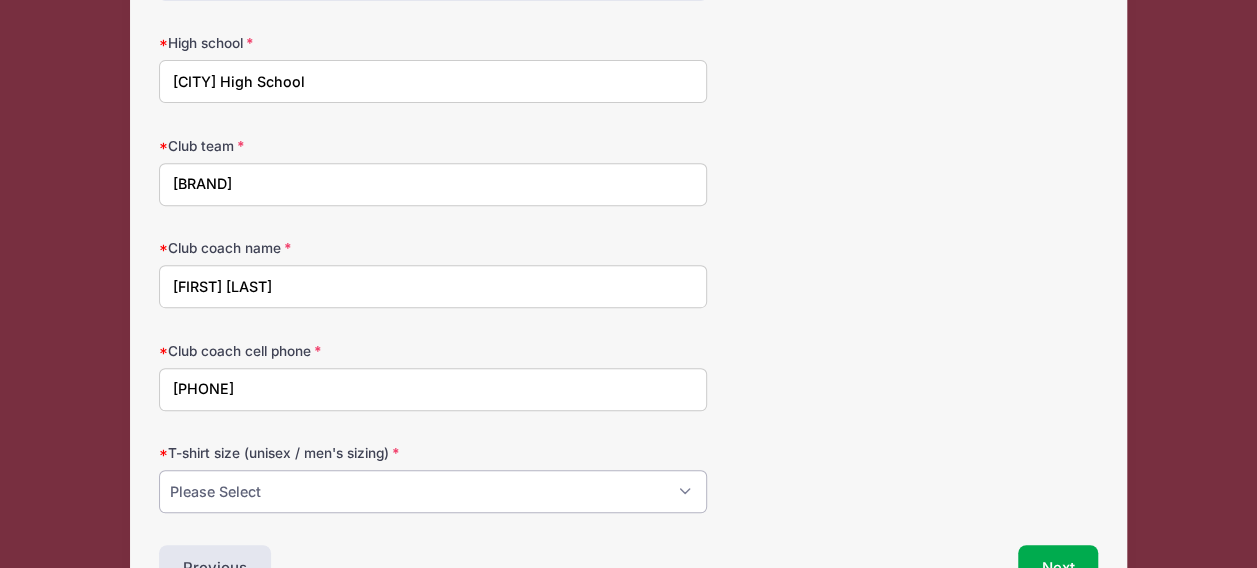 click on "Please Select Small
Medium
Large
XL" at bounding box center [433, 491] 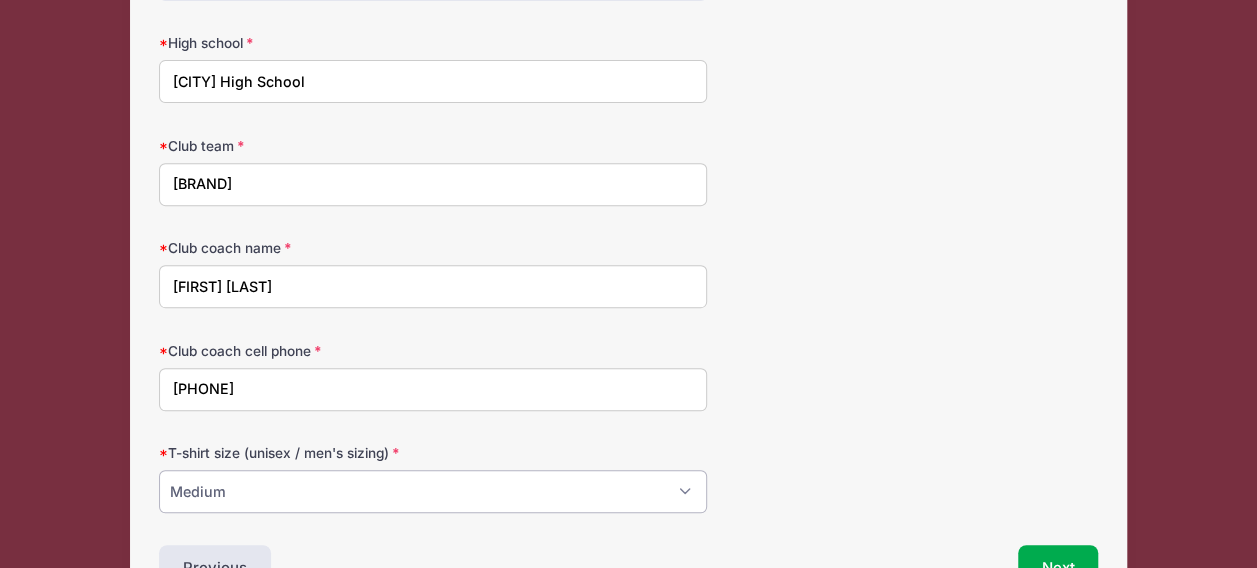 click on "Please Select Small
Medium
Large
XL" at bounding box center [433, 491] 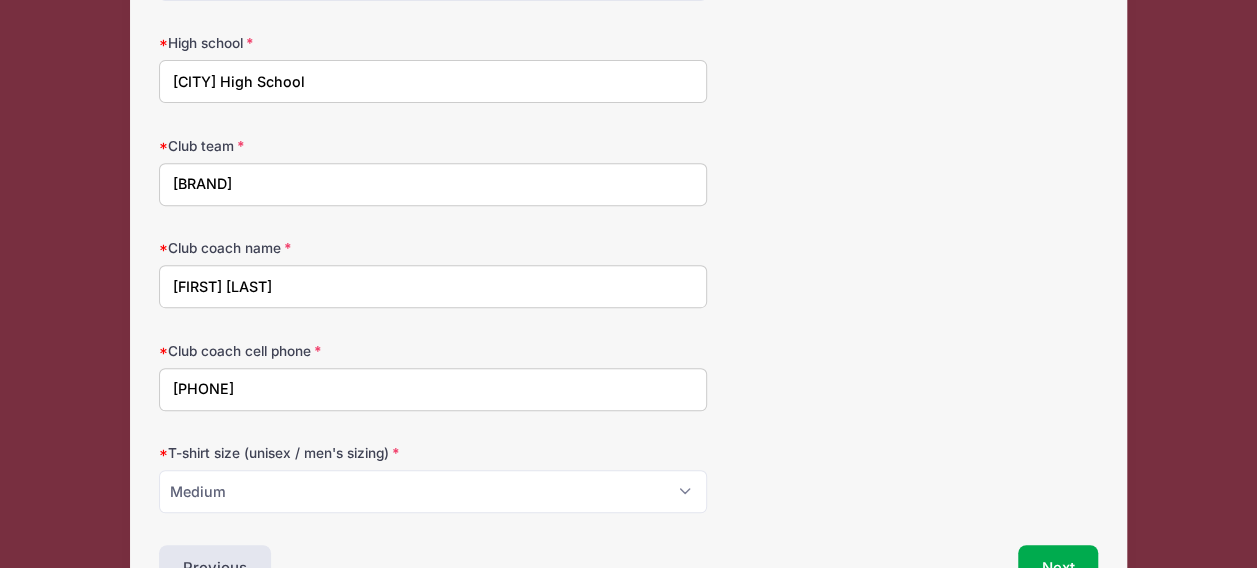 click on "T-shirt size (unisex / men's sizing)
Please Select Small
Medium
Large
XL" at bounding box center [628, 478] 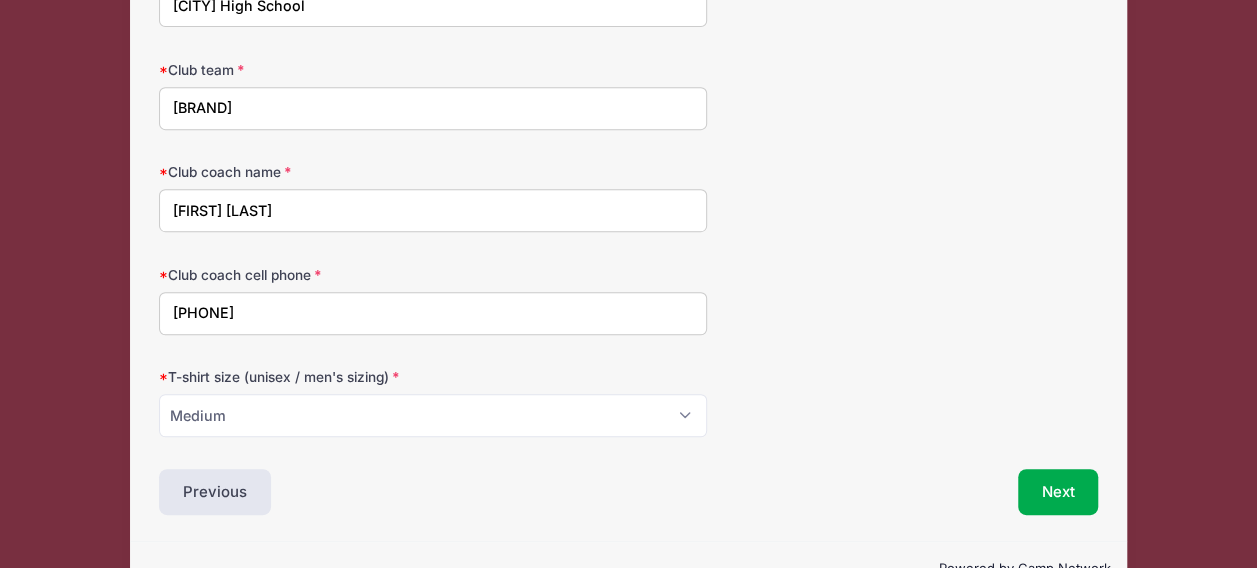 scroll, scrollTop: 433, scrollLeft: 0, axis: vertical 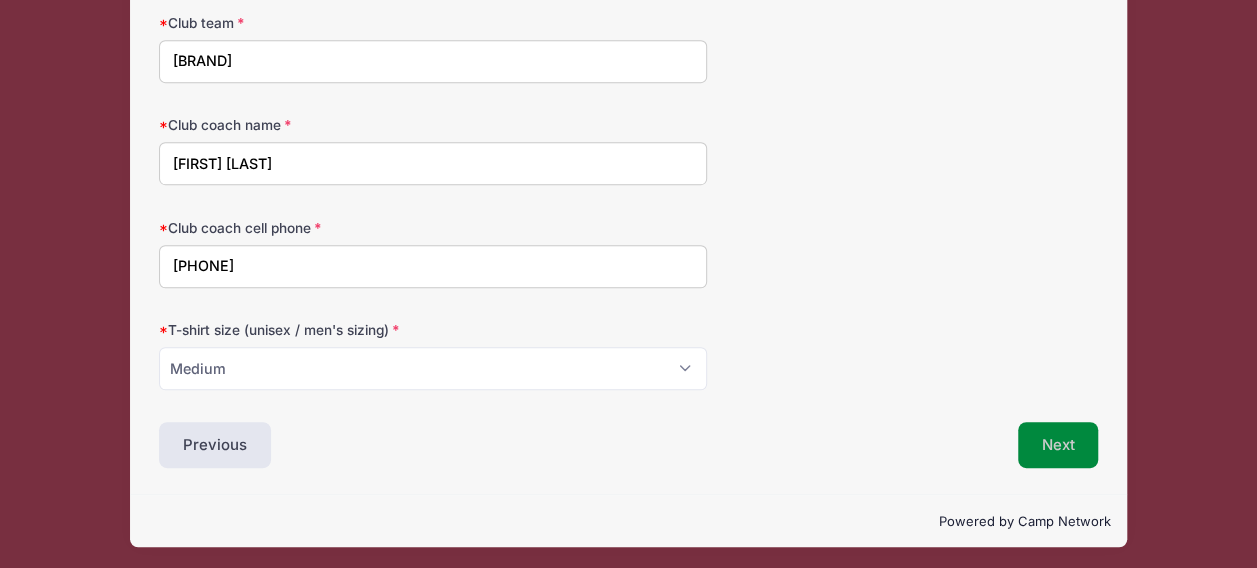 click on "Next" at bounding box center [1058, 445] 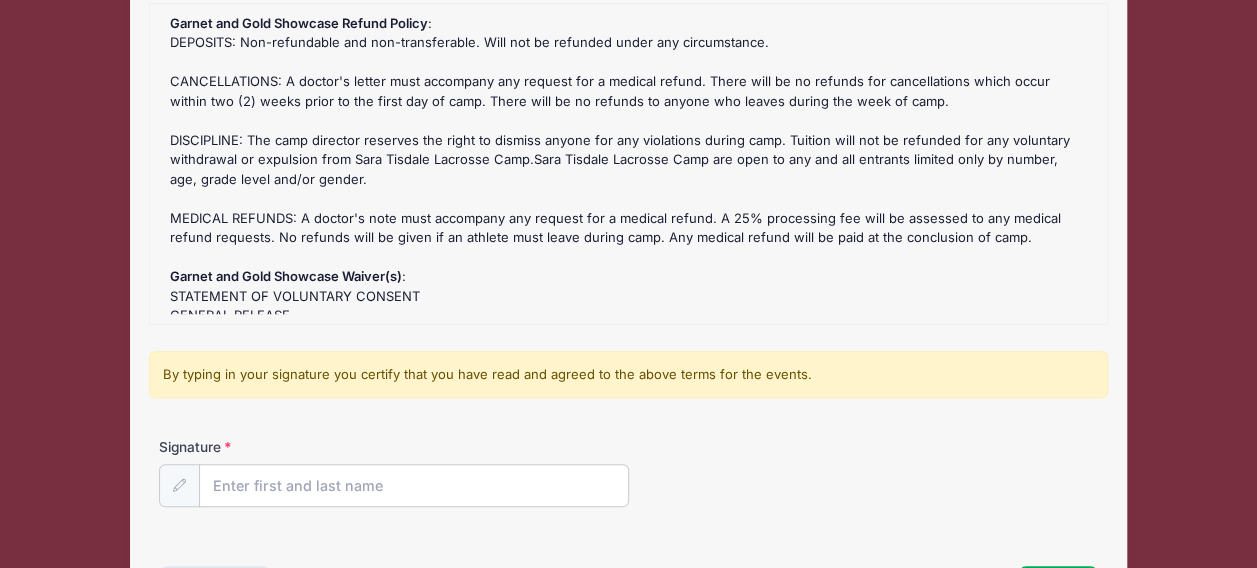 scroll, scrollTop: 0, scrollLeft: 0, axis: both 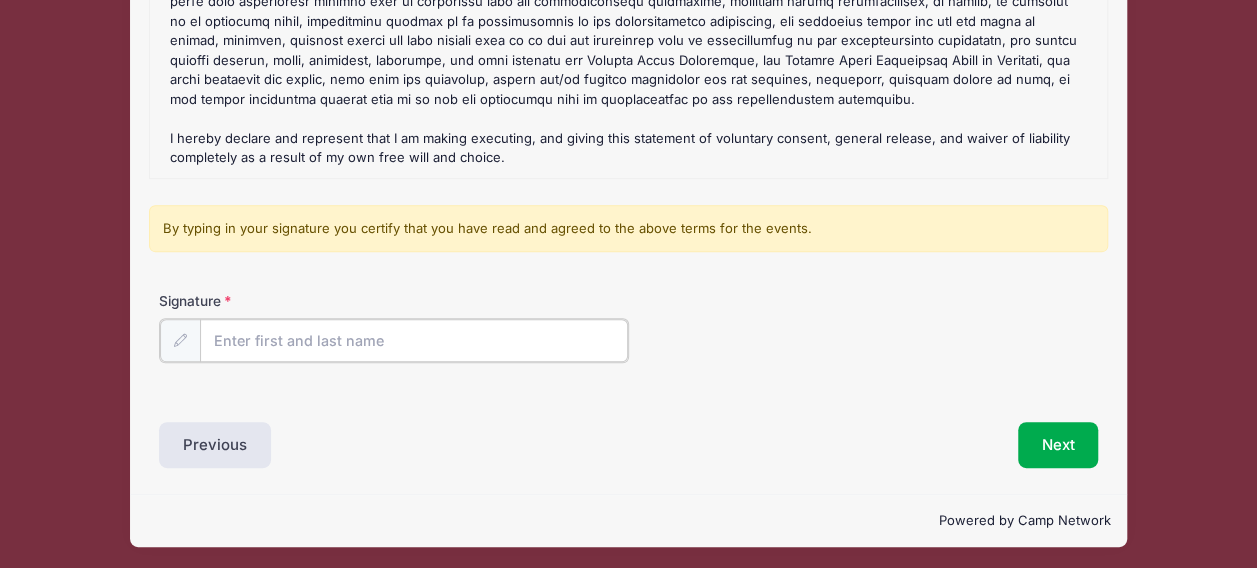 click on "Signature" at bounding box center [414, 340] 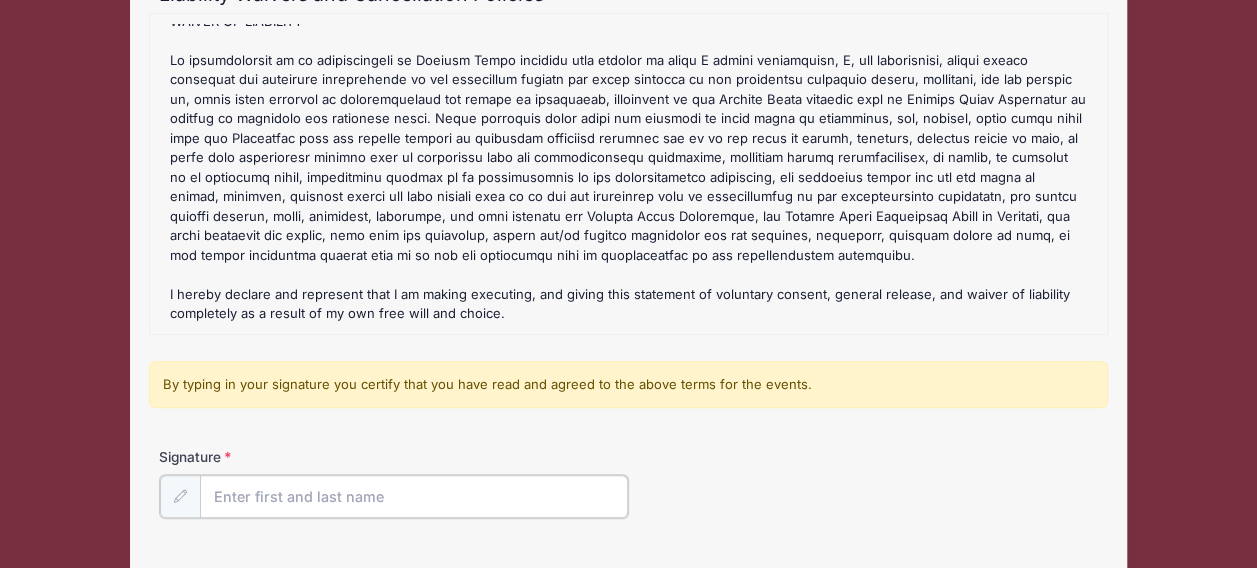 scroll, scrollTop: 371, scrollLeft: 0, axis: vertical 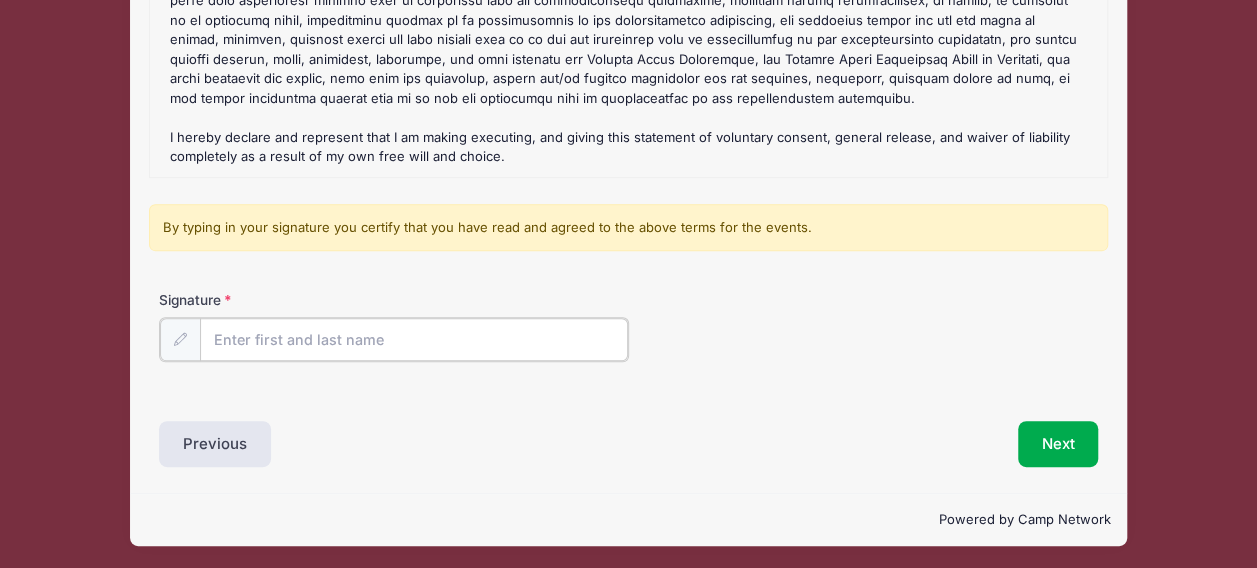 click on "Signature" at bounding box center (414, 339) 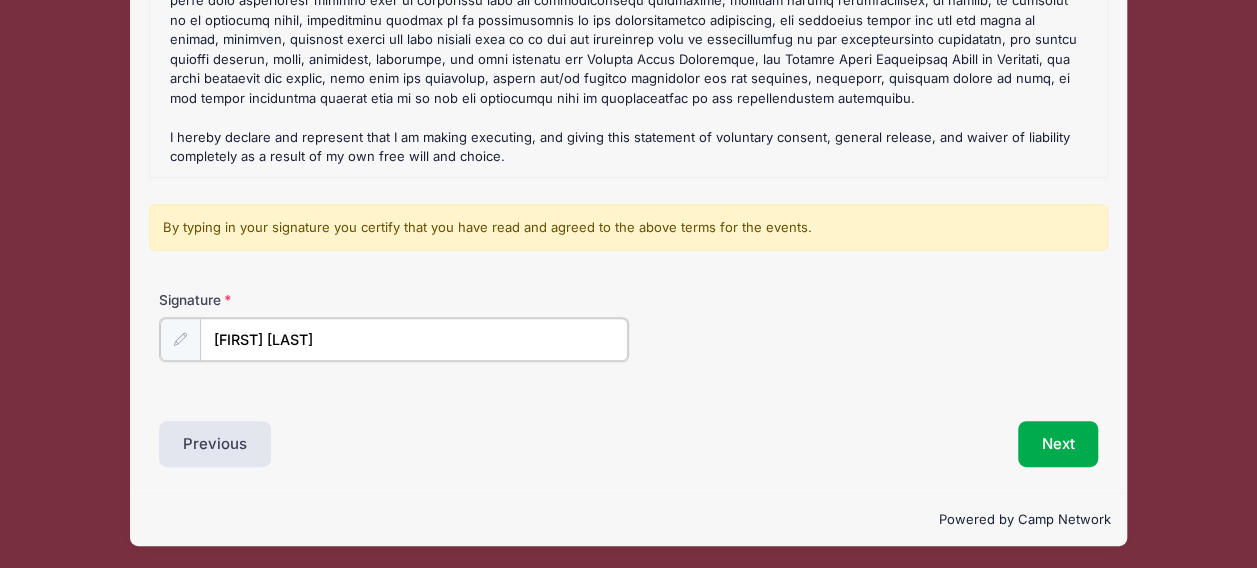 type on "[FIRST] [LAST]" 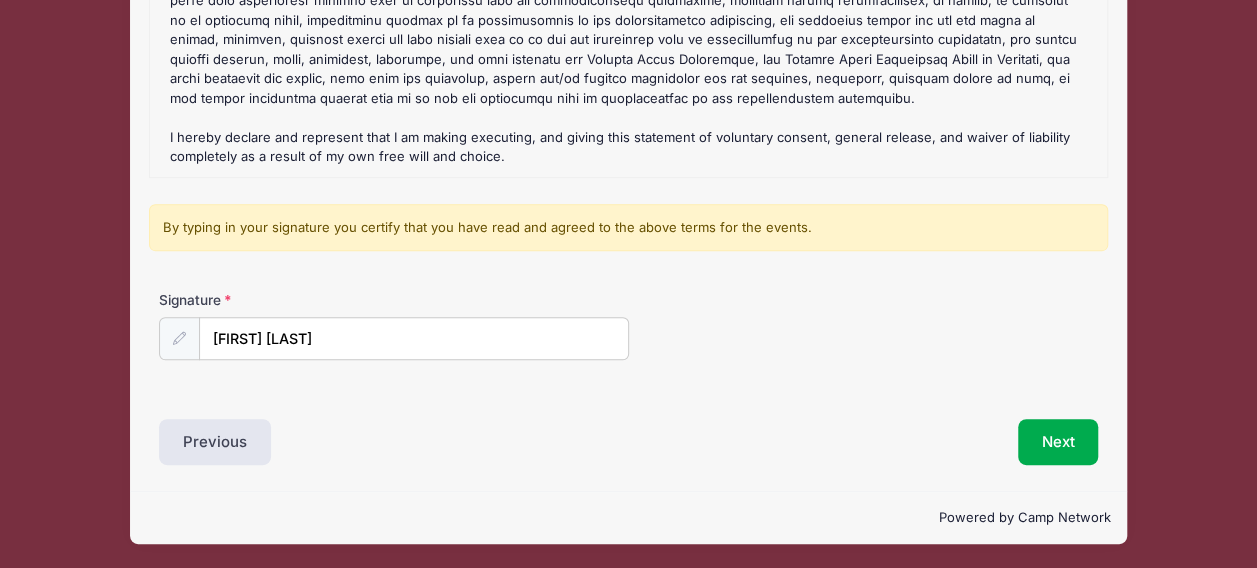 click on "Liability Waivers and Cancellation Policies
Garnet and Gold Showcase Refund Policy :
DEPOSITS: Non-refundable and non-transferable. Will not be refunded under any circumstance.
CANCELLATIONS: A doctor's letter must accompany any request for a medical refund. There will be no refunds for cancellations which occur within two (2) weeks prior to the first day of camp. There will be no refunds to anyone who leaves during the week of camp.
DISCIPLINE: The camp director reserves the right to dismiss anyone for any violations during camp. Tuition will not be refunded for any voluntary withdrawal or expulsion from [FIRST] [LAST] Lacrosse Camp.[FIRST] [LAST] are open to any and all entrants limited only by number, age, grade level and/or gender.
Garnet and Gold Showcase Waiver(s) :
STATEMENT OF VOLUNTARY CONSENT
GENERAL RELEASE
WAIVER OF LIABILITY" at bounding box center (628, 145) 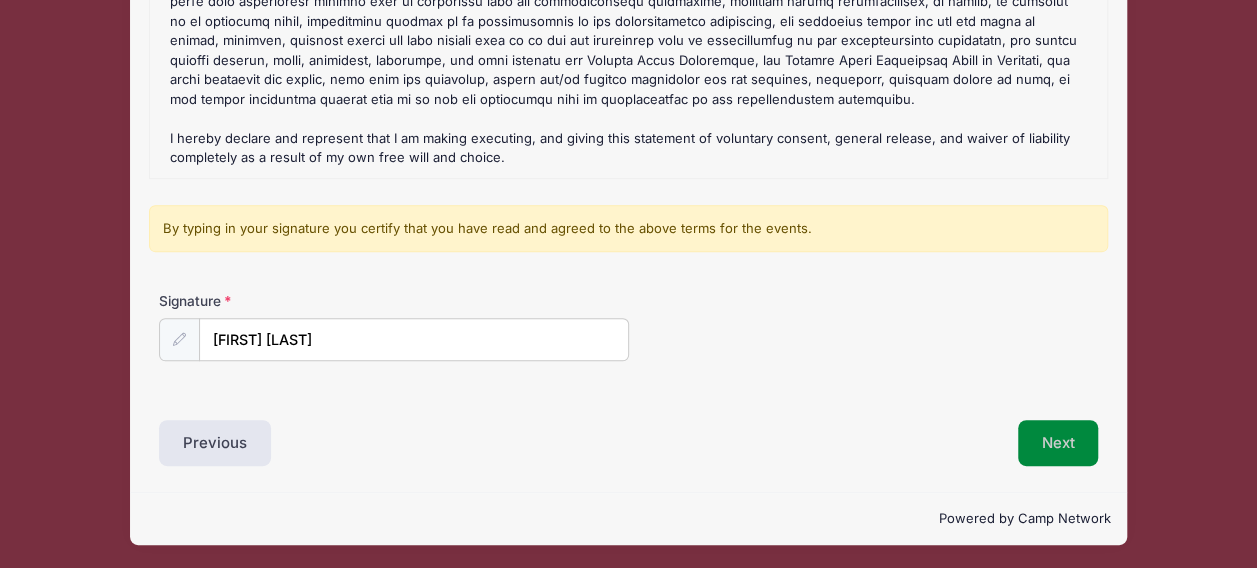 click on "Next" at bounding box center (1058, 443) 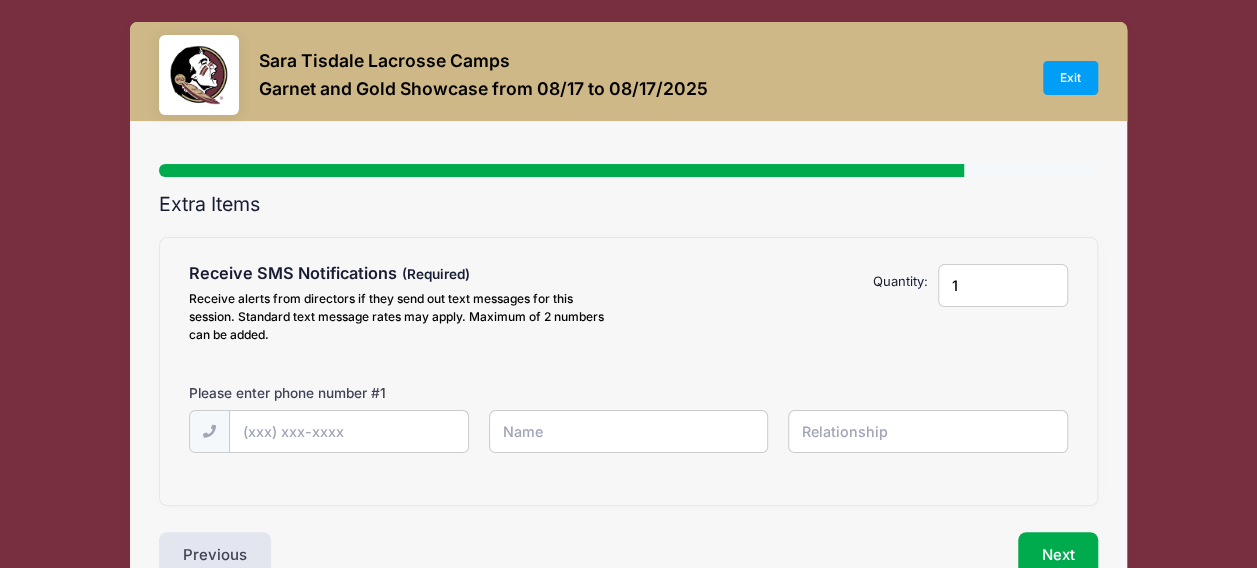 scroll, scrollTop: 0, scrollLeft: 0, axis: both 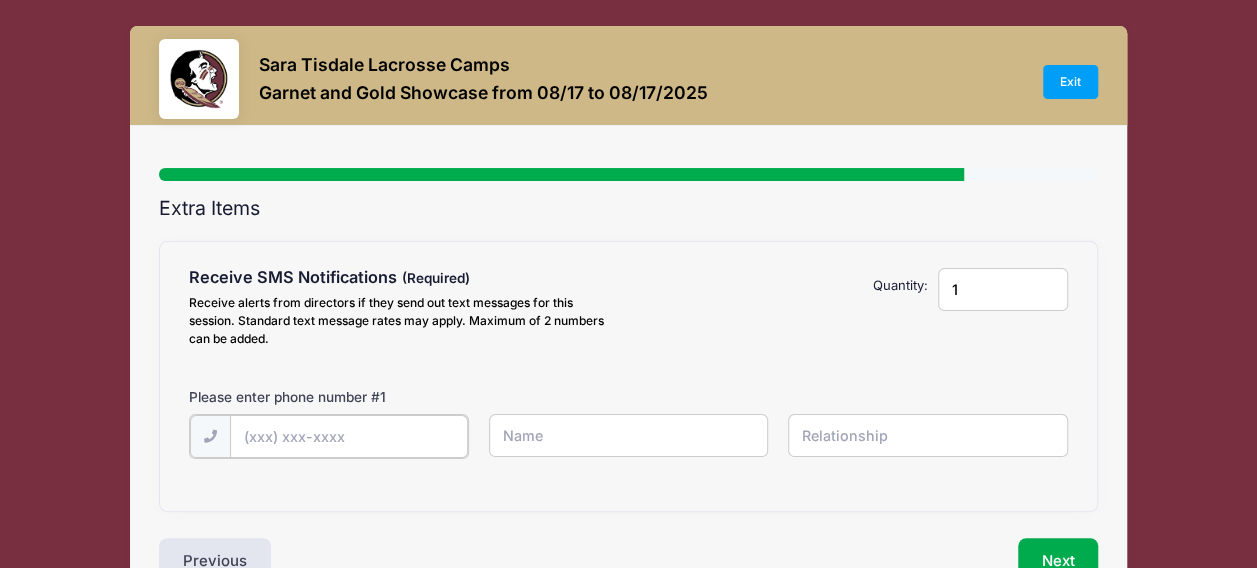click at bounding box center (0, 0) 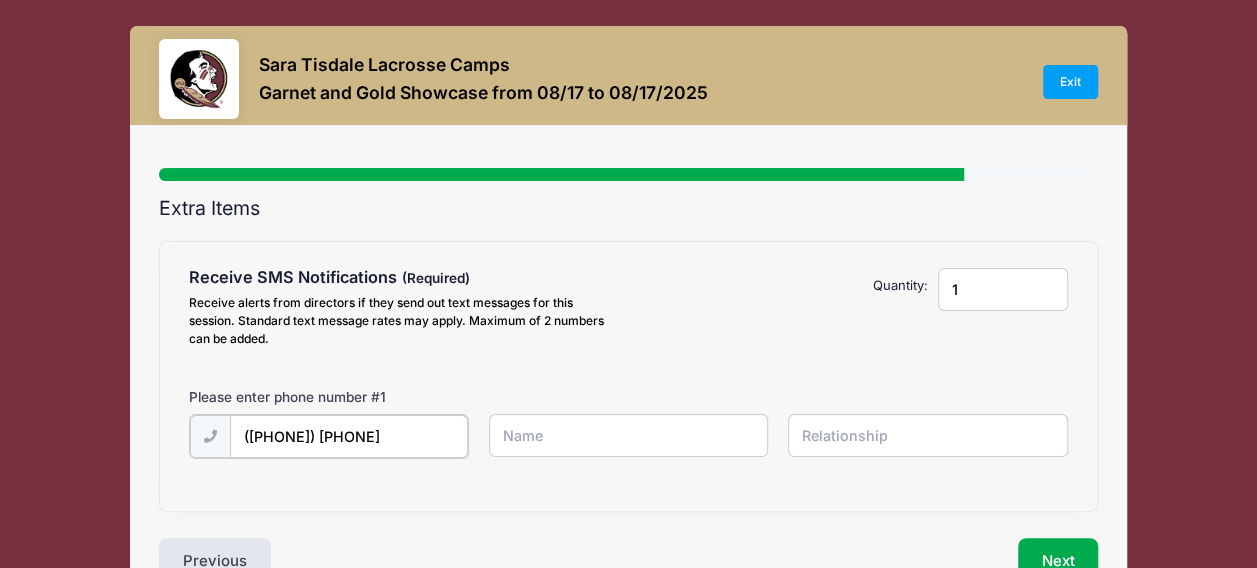type on "([PHONE]) [PHONE]" 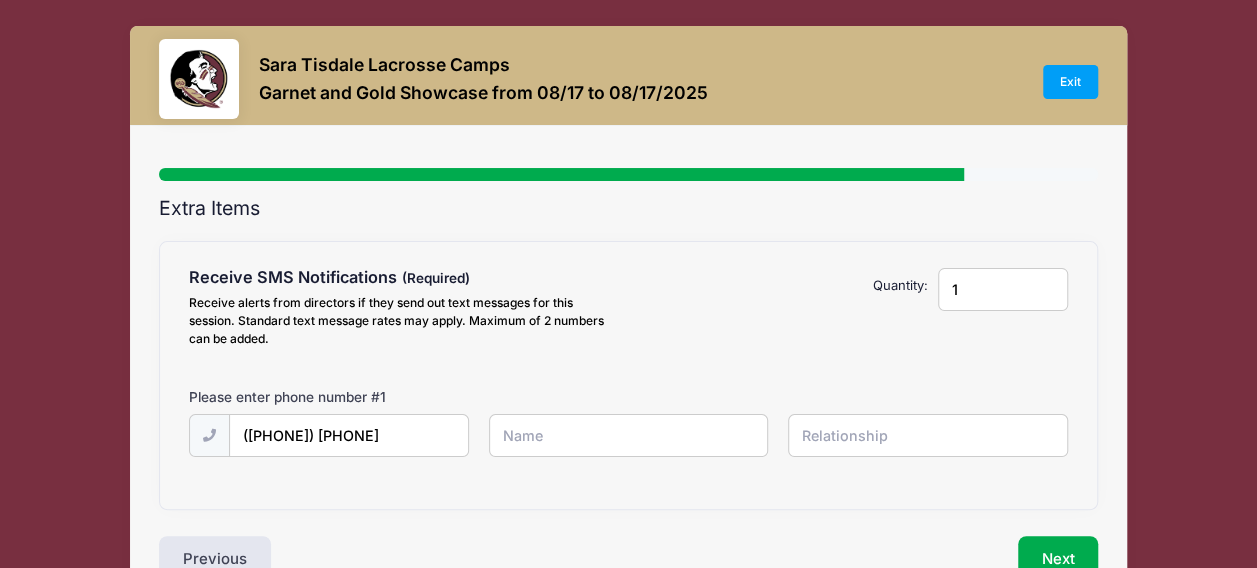 click at bounding box center [0, 0] 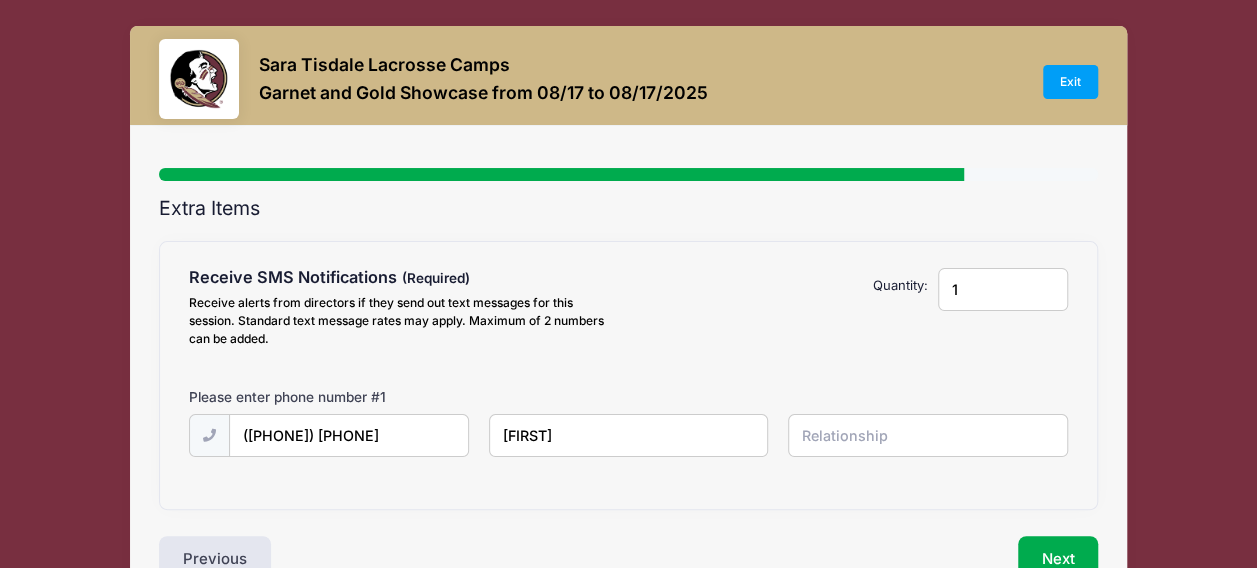 type on "[FIRST]" 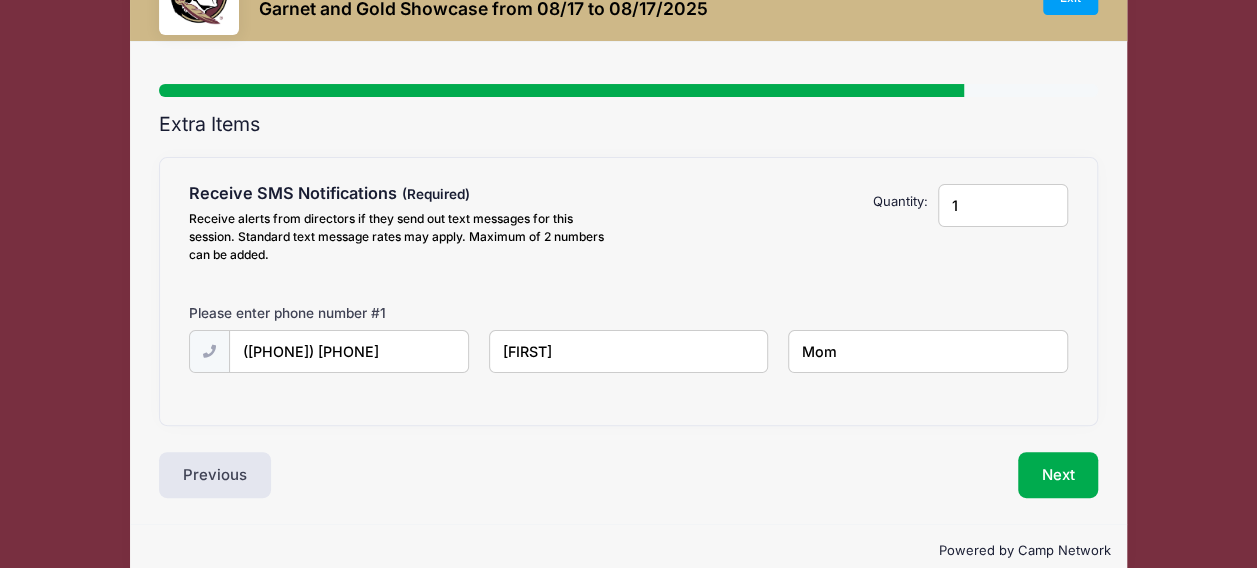 scroll, scrollTop: 116, scrollLeft: 0, axis: vertical 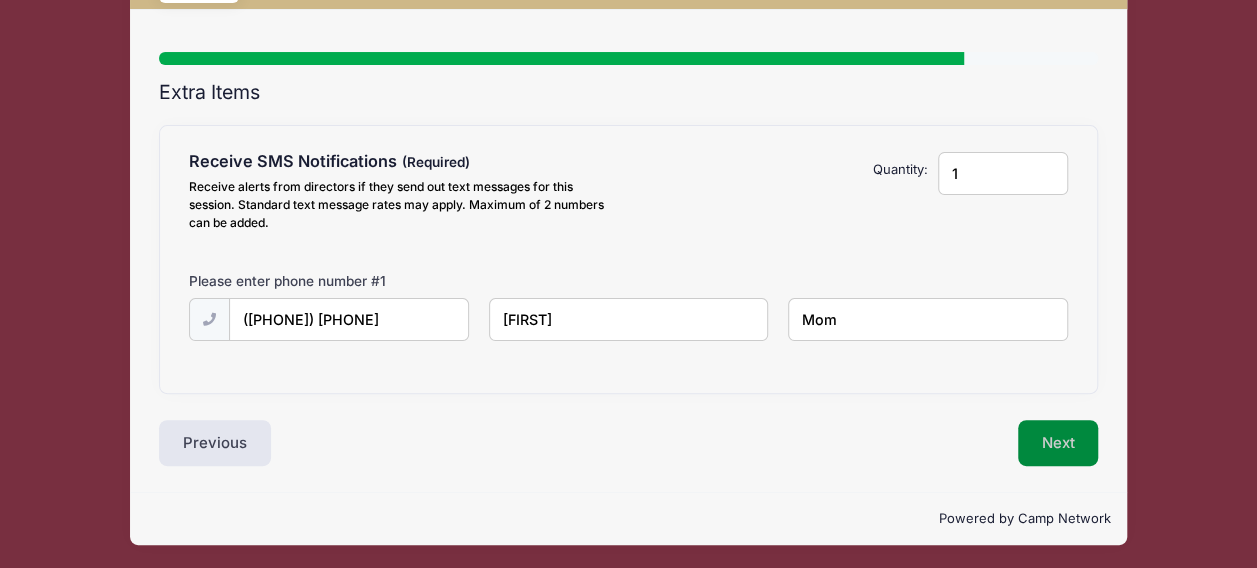 type on "Mom" 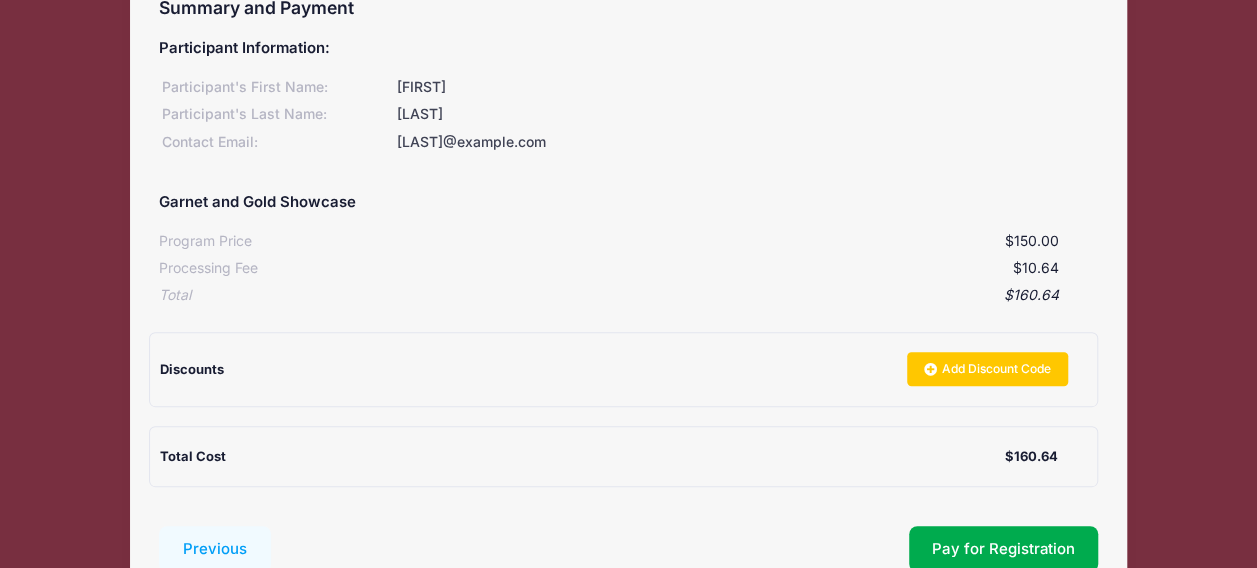 scroll, scrollTop: 346, scrollLeft: 0, axis: vertical 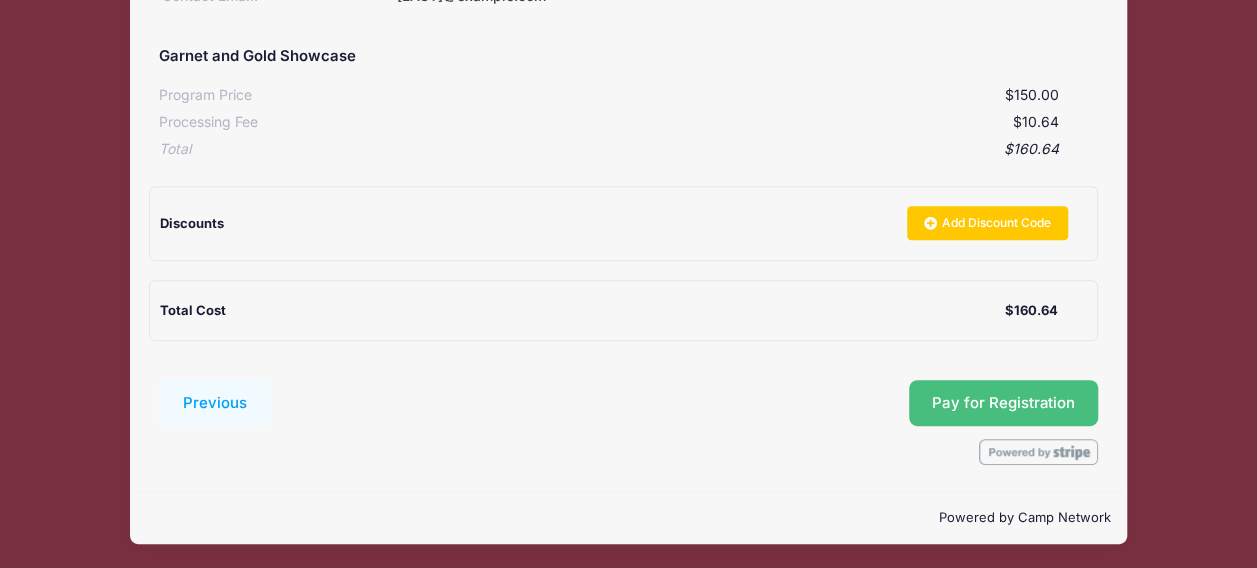 click on "Pay for Registration" at bounding box center (1003, 403) 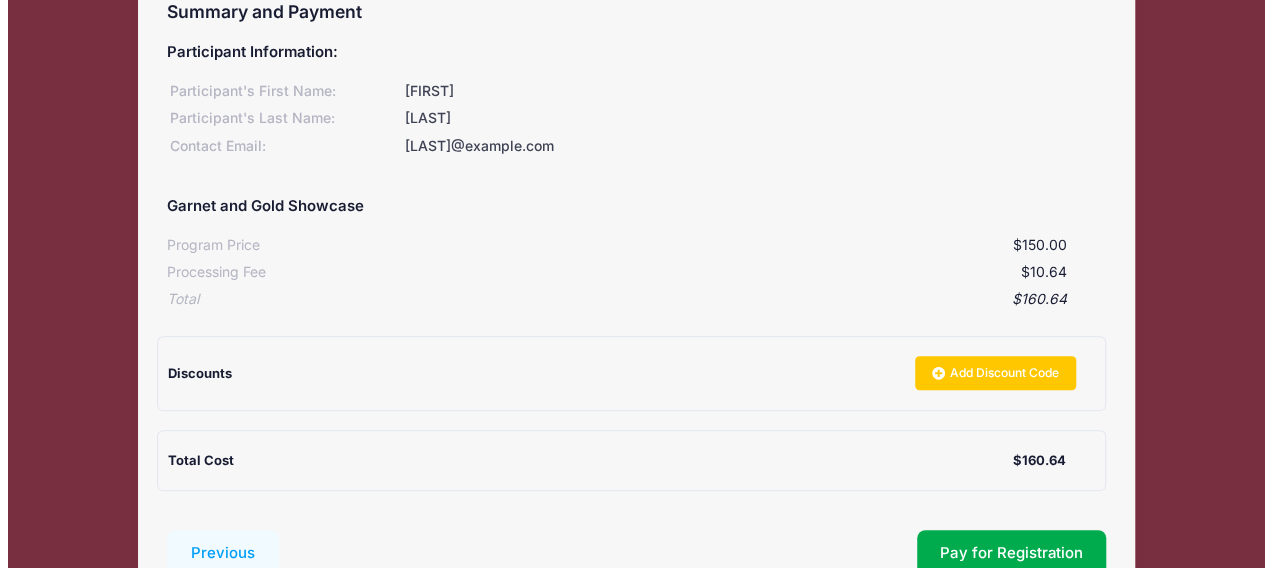 scroll, scrollTop: 346, scrollLeft: 0, axis: vertical 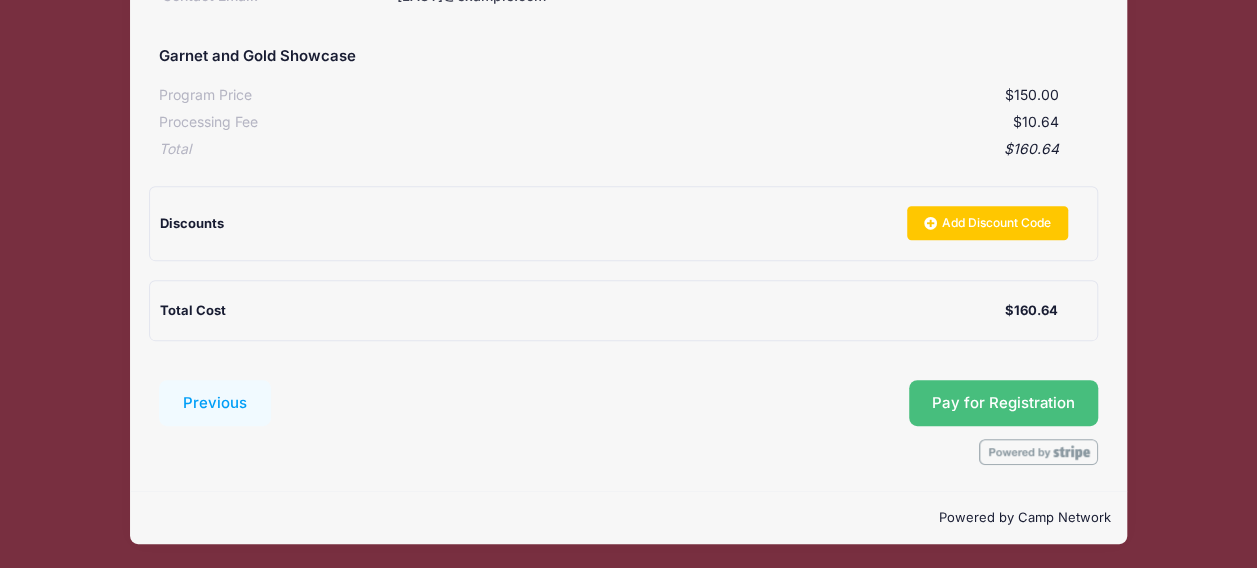 click on "Pay for Registration" at bounding box center [1003, 403] 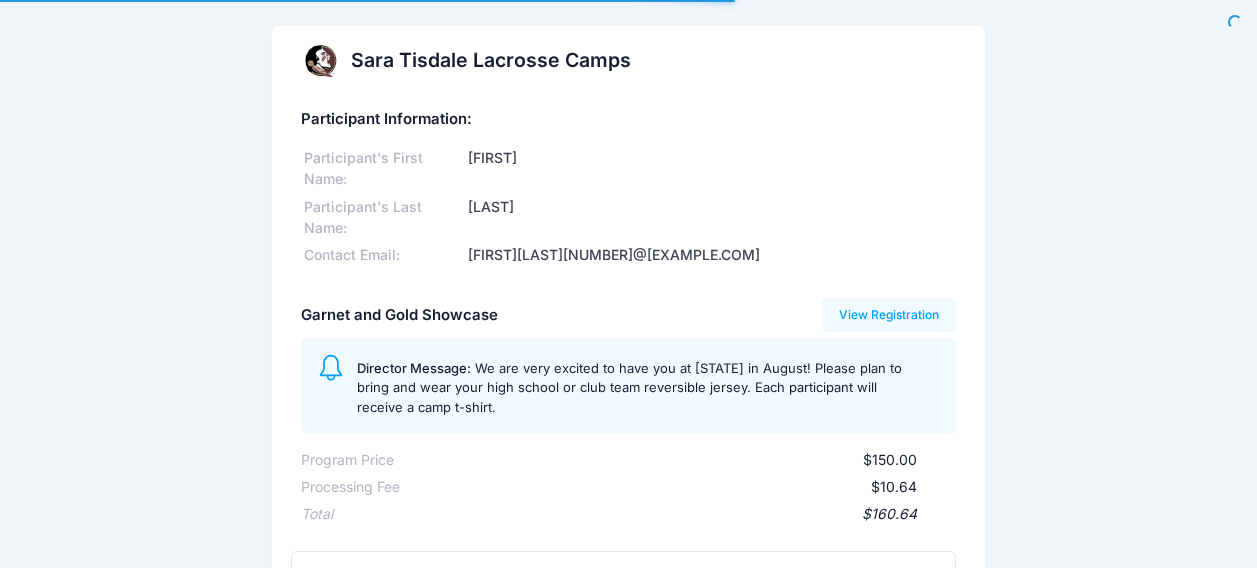 scroll, scrollTop: 0, scrollLeft: 0, axis: both 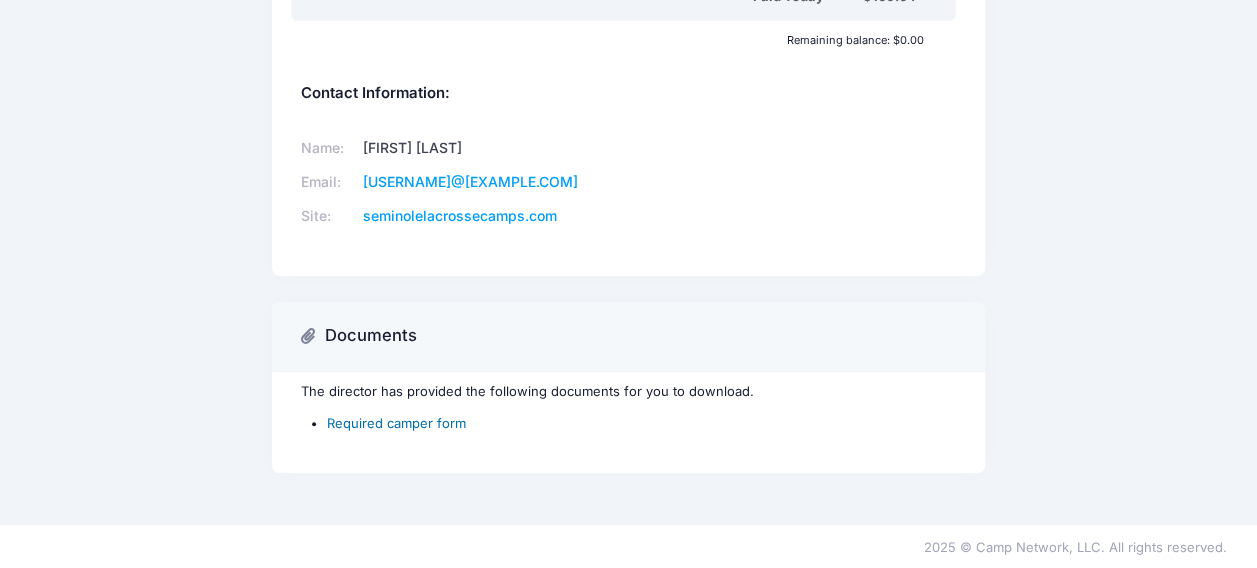 click on "Required camper form" at bounding box center [396, 423] 